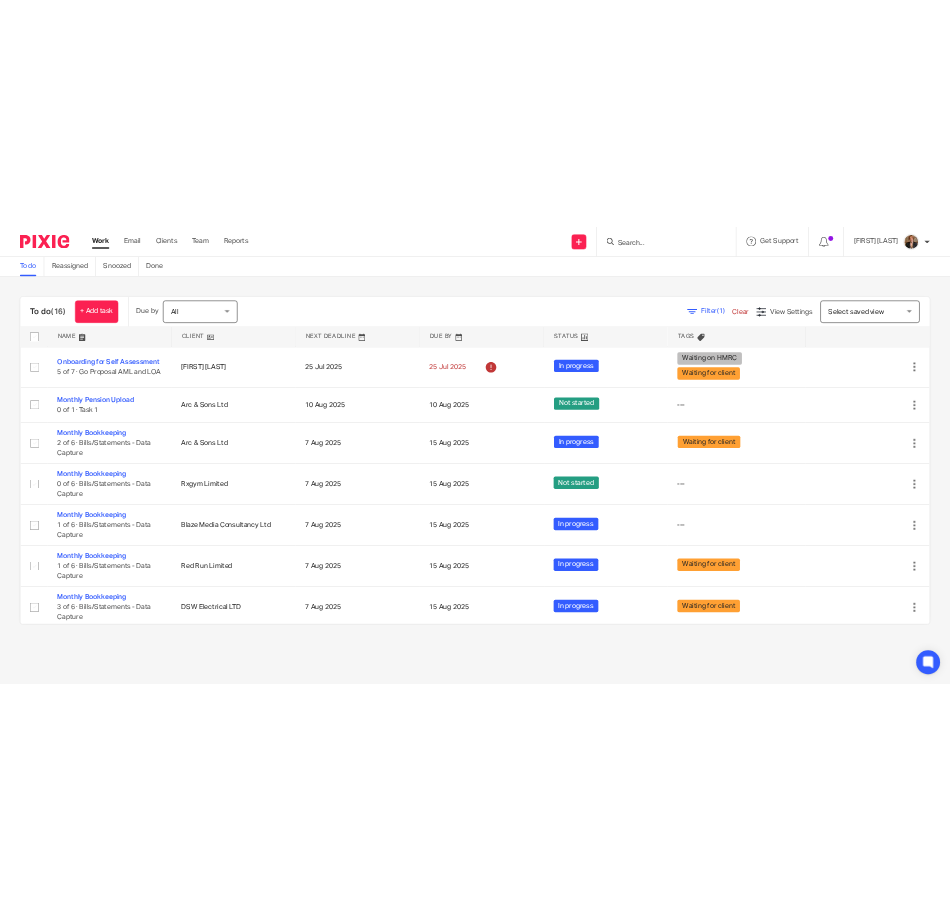 scroll, scrollTop: 0, scrollLeft: 0, axis: both 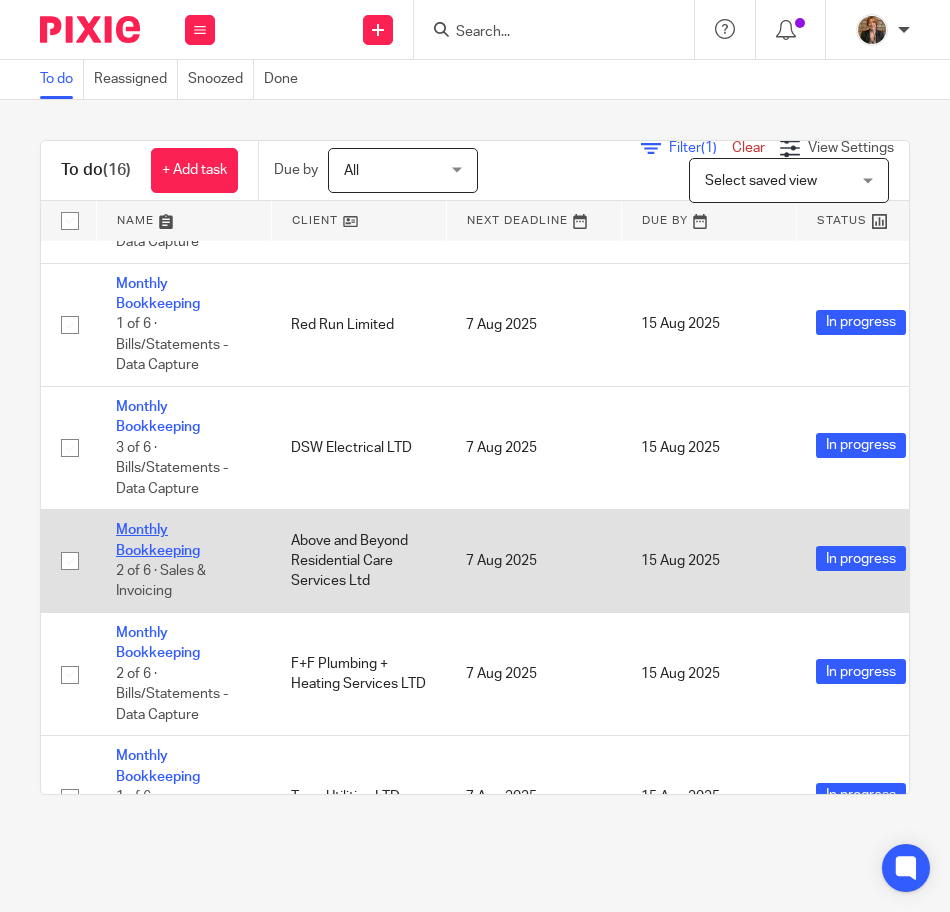 click on "Monthly Bookkeeping" at bounding box center (158, 540) 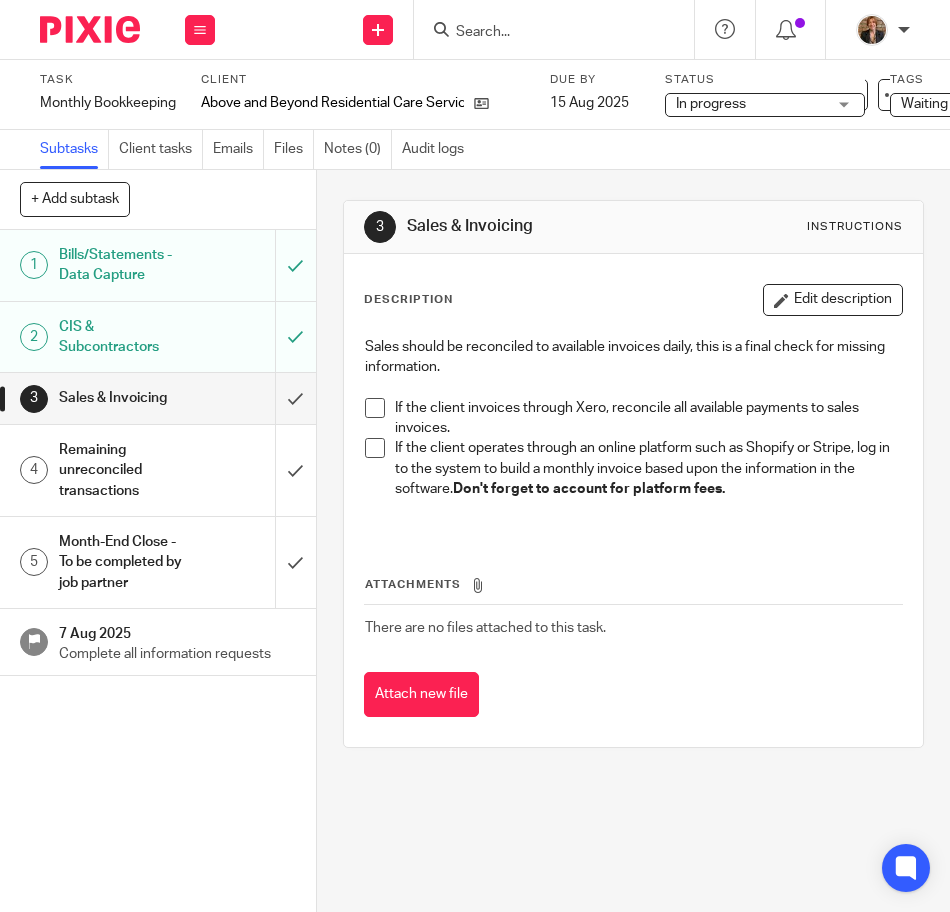scroll, scrollTop: 0, scrollLeft: 0, axis: both 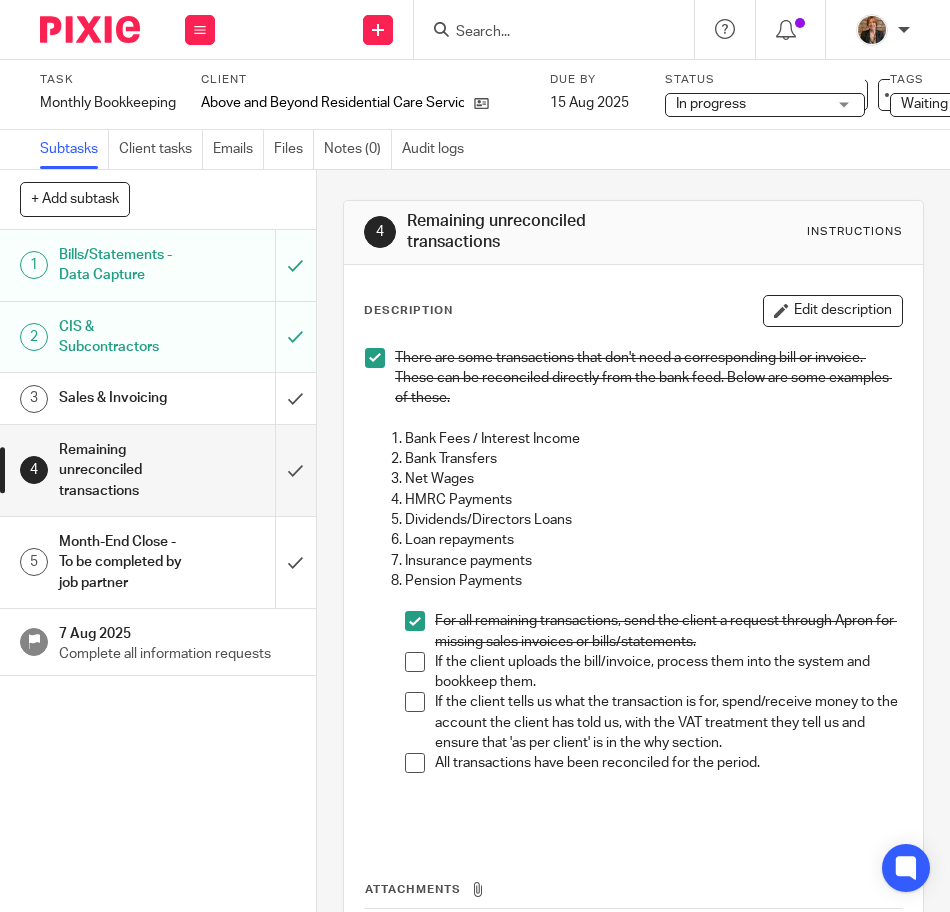 click on "1
Bills/Statements - Data Capture
2
CIS & Subcontractors
3
Sales & Invoicing
4
Remaining unreconciled transactions
5
Month-End Close - To be completed by job partner
[DATE]
Complete all information requests" at bounding box center (158, 571) 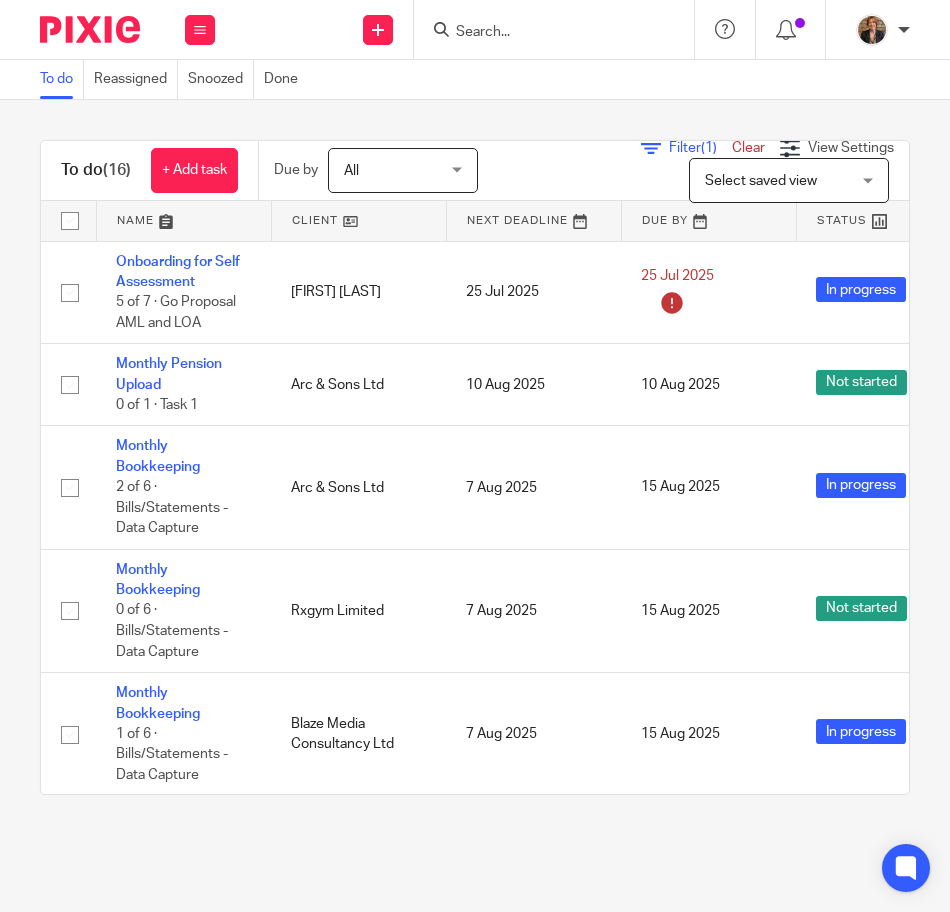 scroll, scrollTop: 0, scrollLeft: 0, axis: both 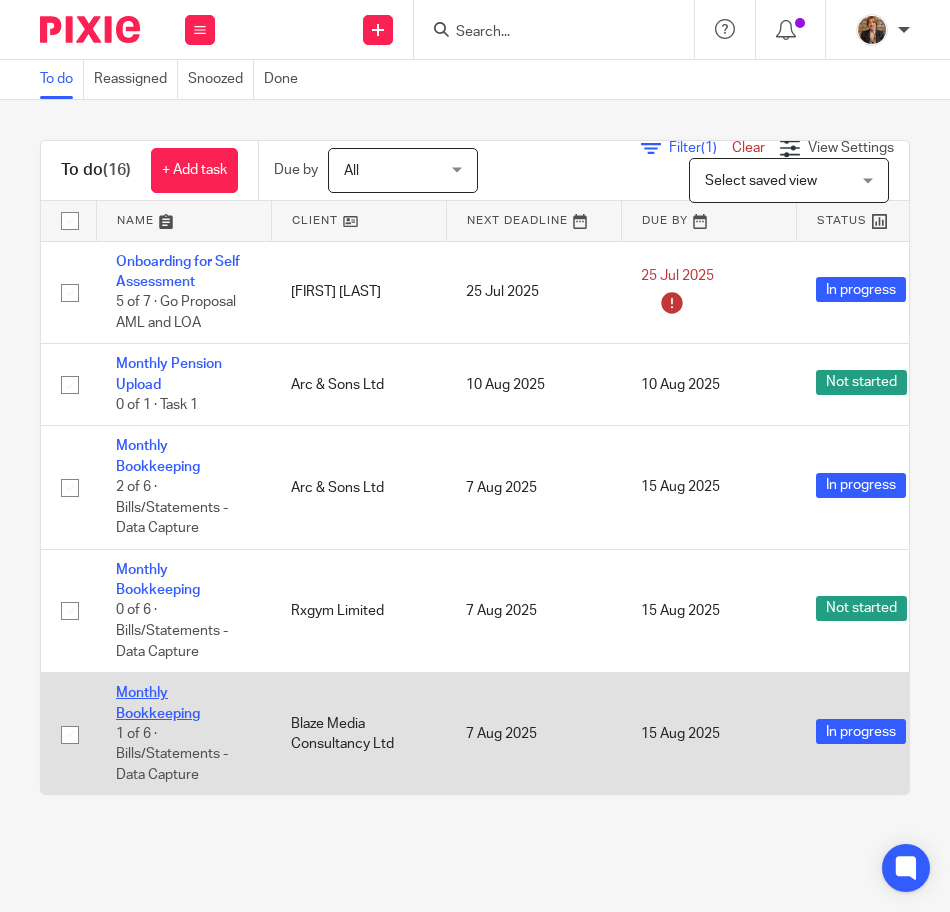 click on "Monthly Bookkeeping" at bounding box center (158, 703) 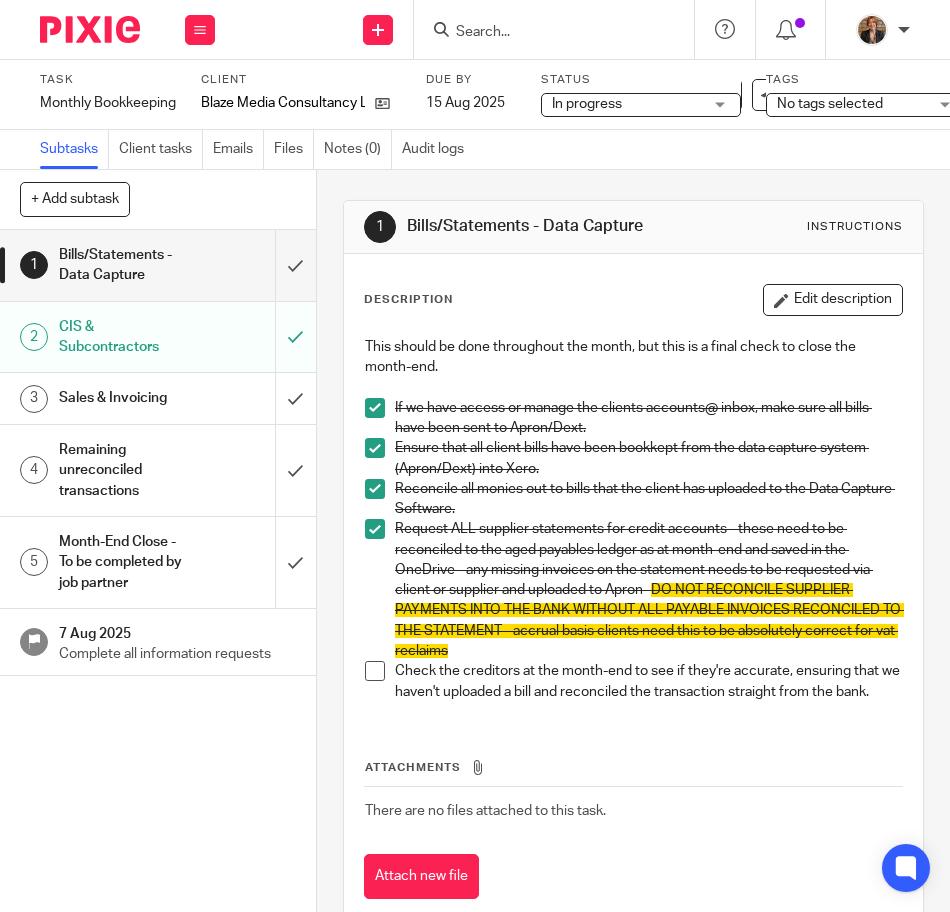 scroll, scrollTop: 0, scrollLeft: 0, axis: both 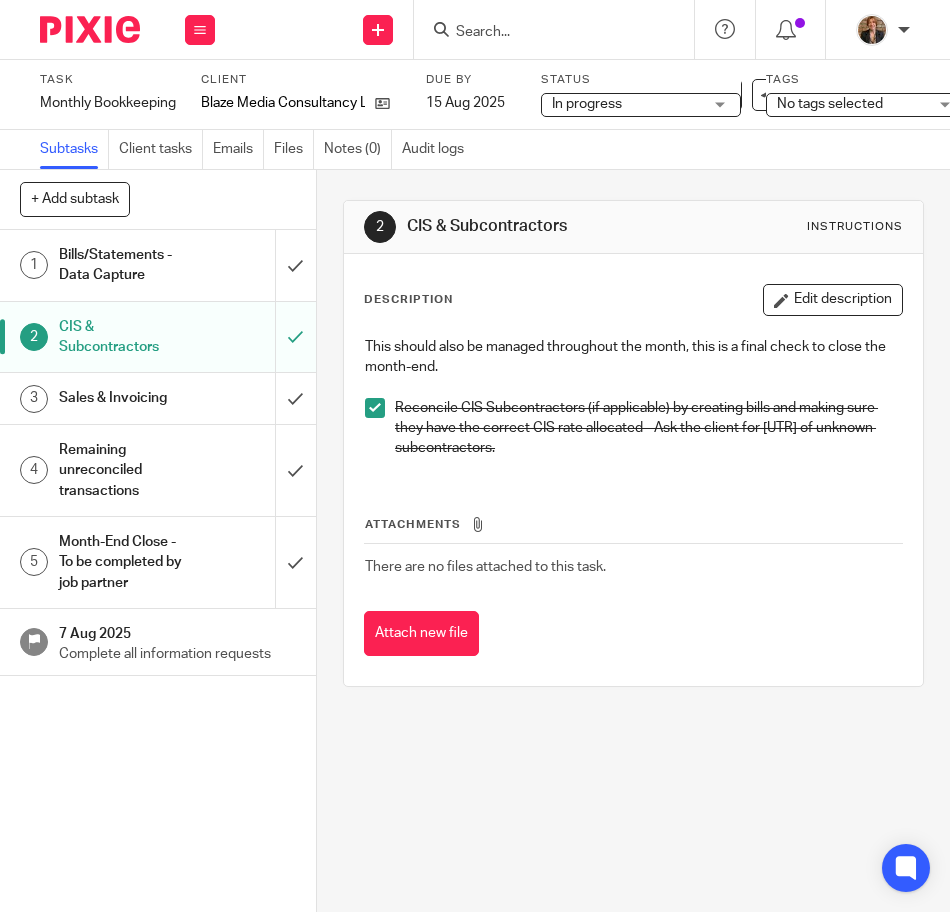 click on "Sales & Invoicing" at bounding box center (157, 398) 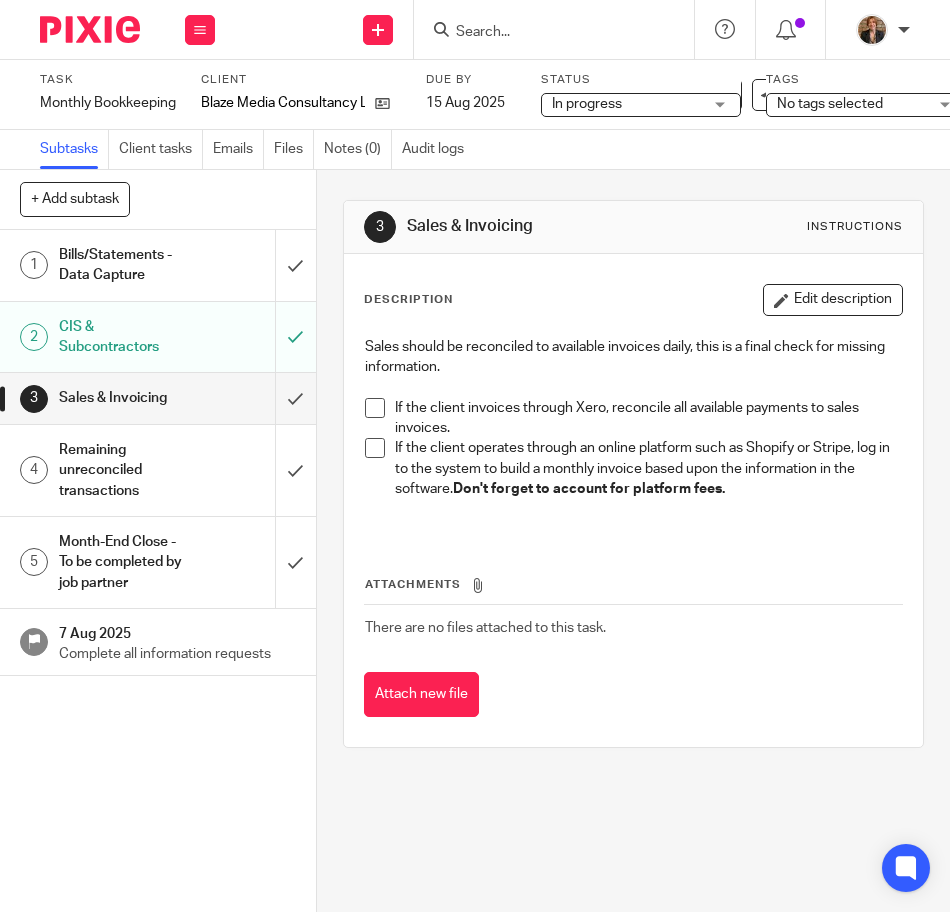 scroll, scrollTop: 0, scrollLeft: 0, axis: both 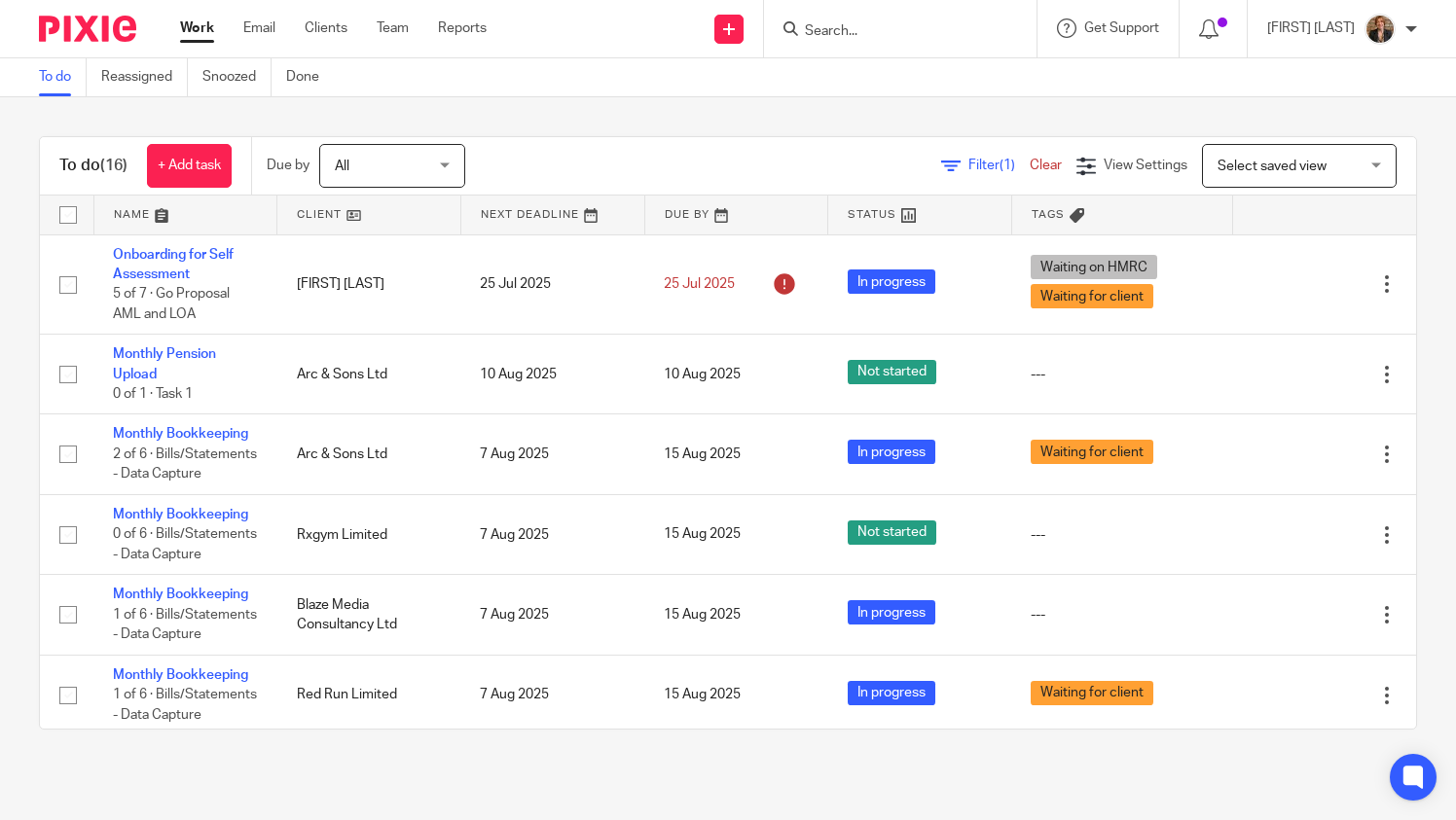 click at bounding box center (891, 32) 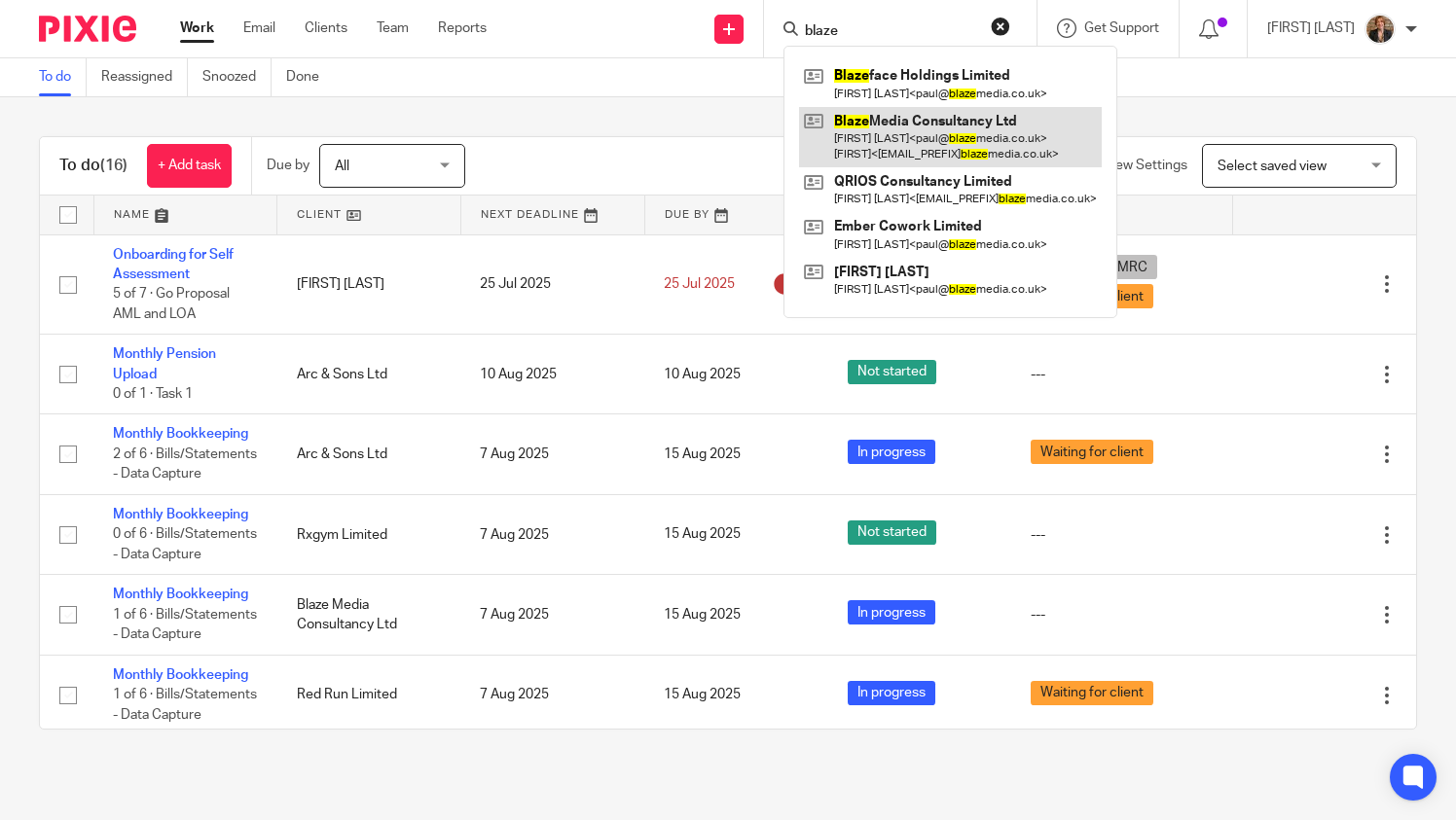 type on "blaze" 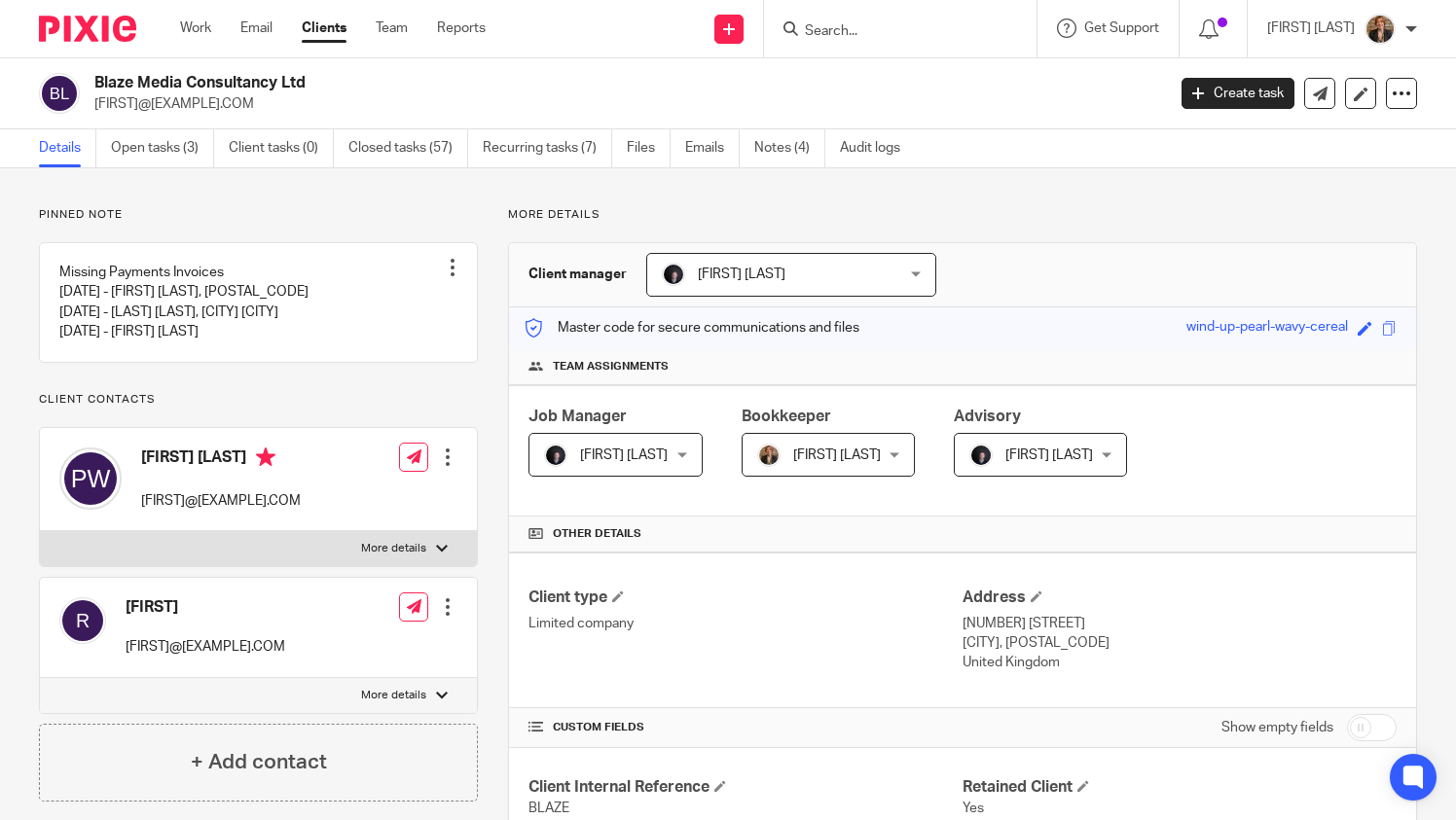 scroll, scrollTop: 0, scrollLeft: 0, axis: both 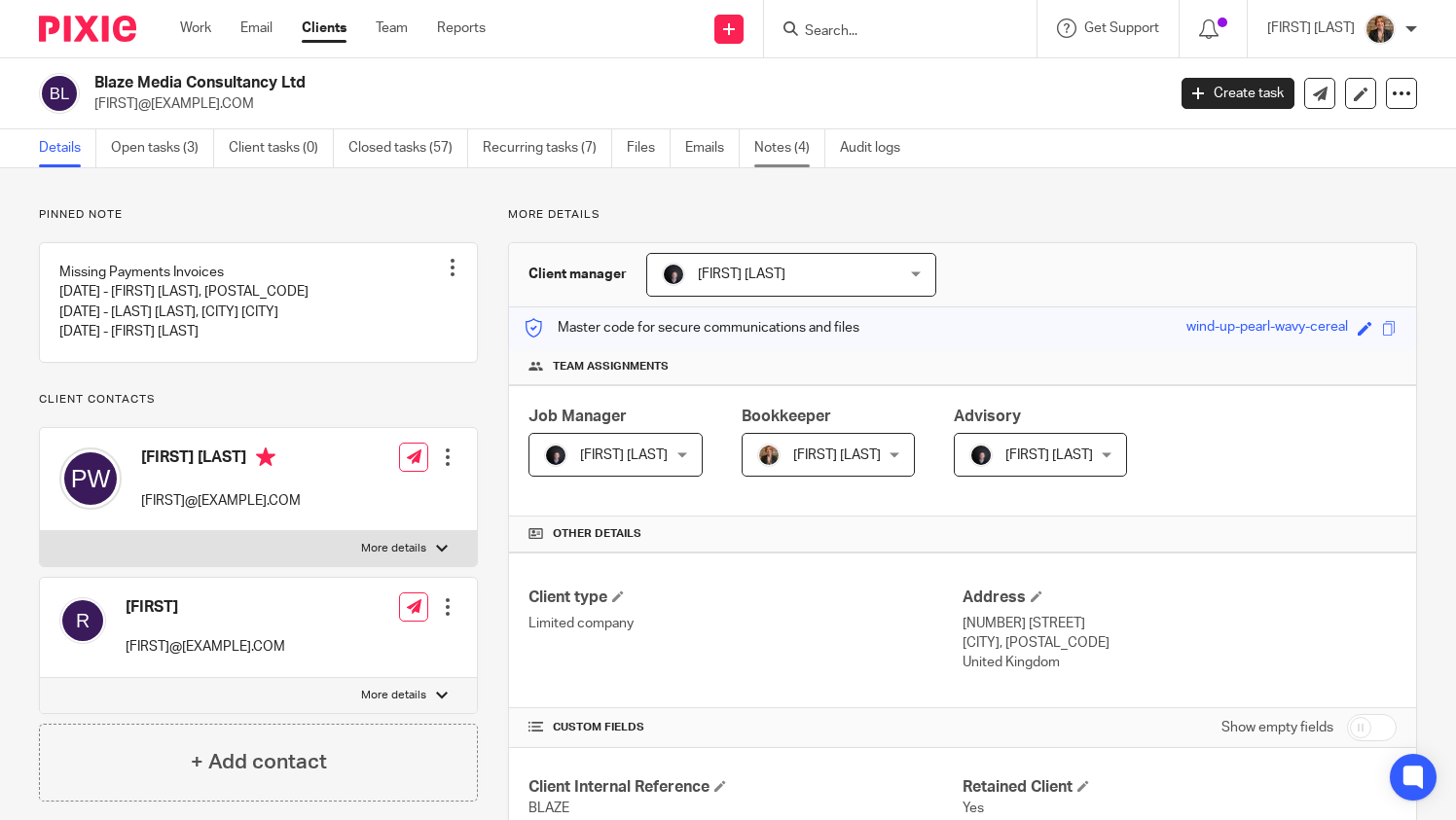 click on "Notes (4)" at bounding box center (789, 148) 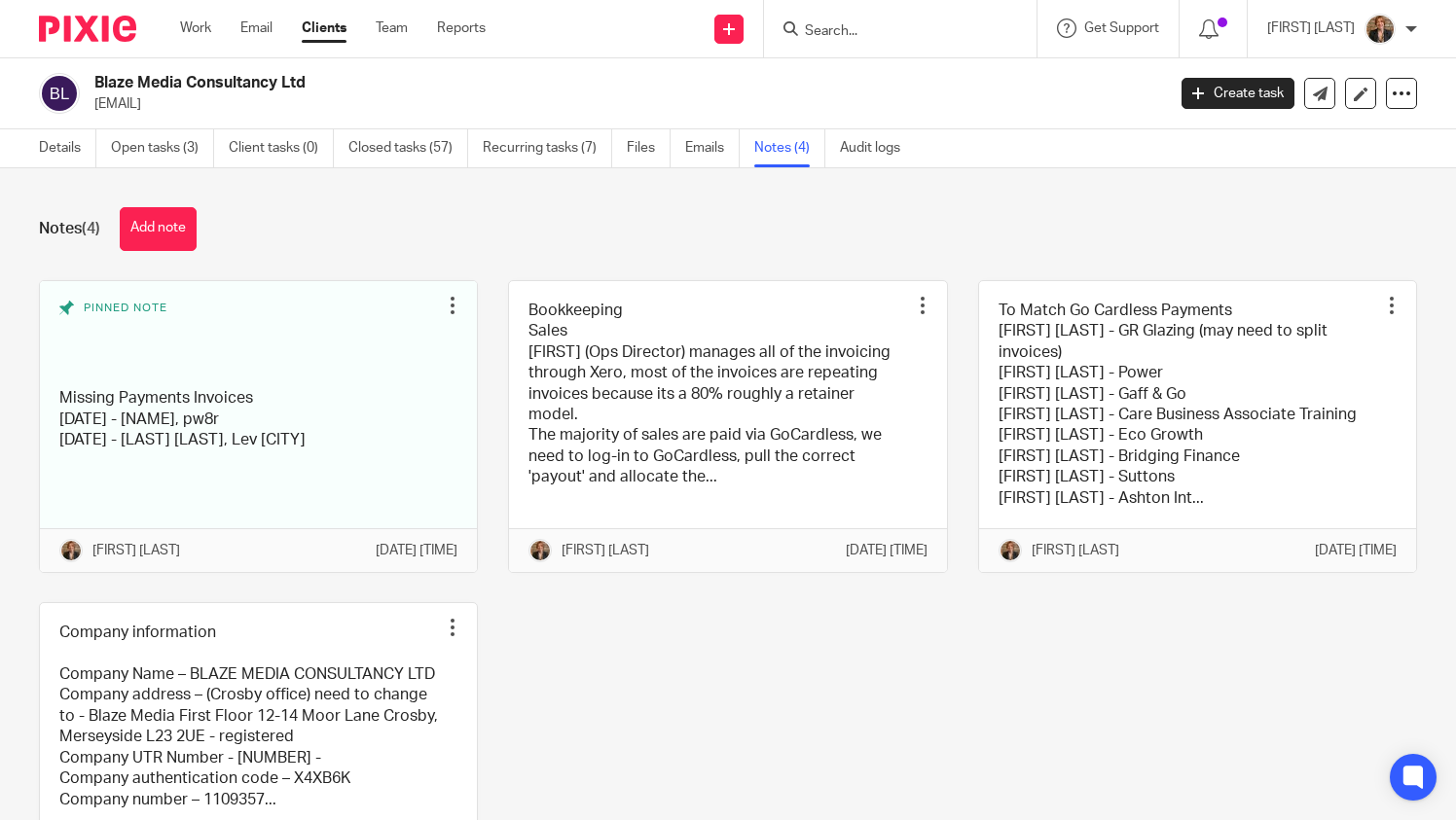 scroll, scrollTop: 0, scrollLeft: 0, axis: both 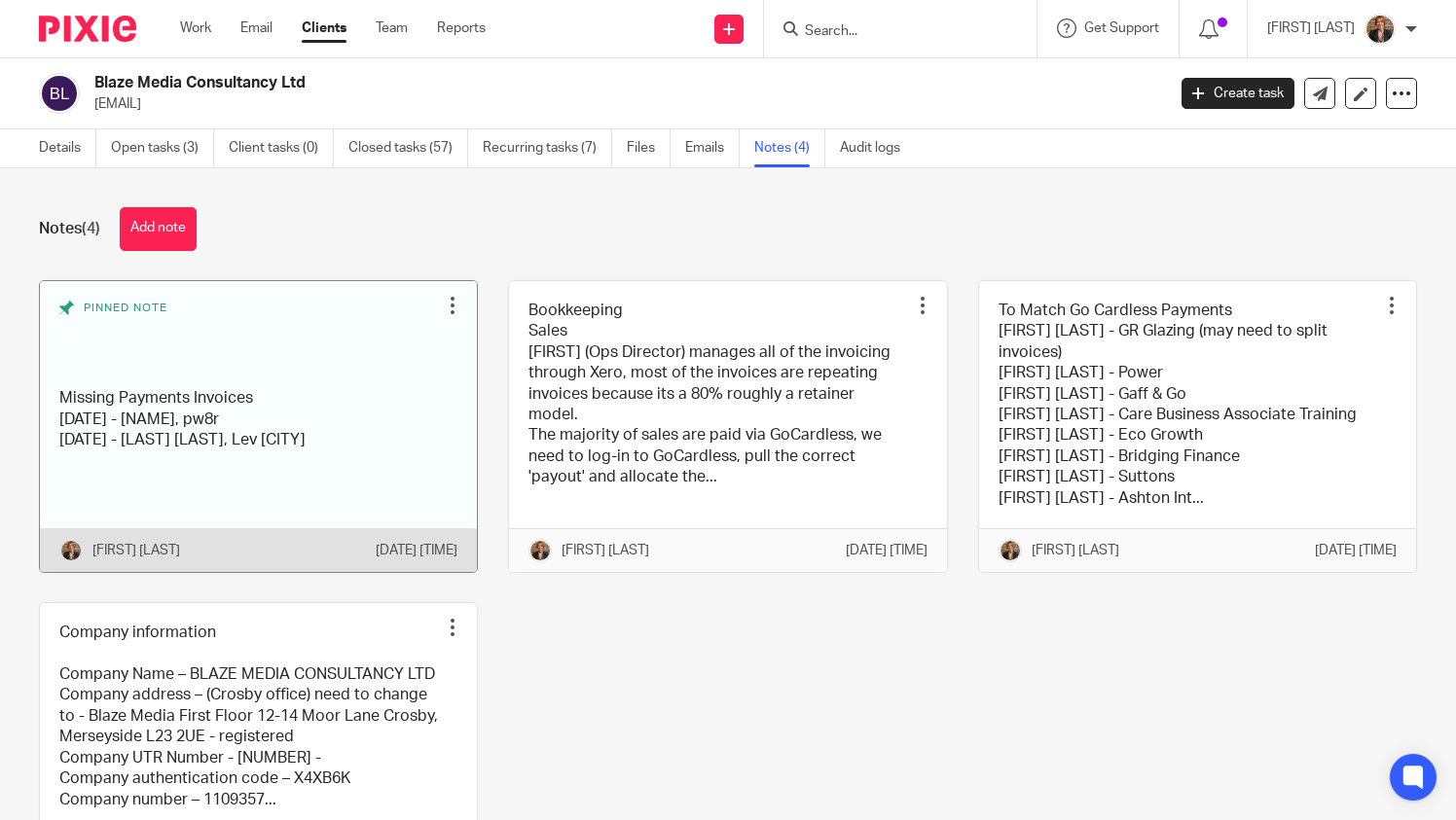 click at bounding box center [258, 426] 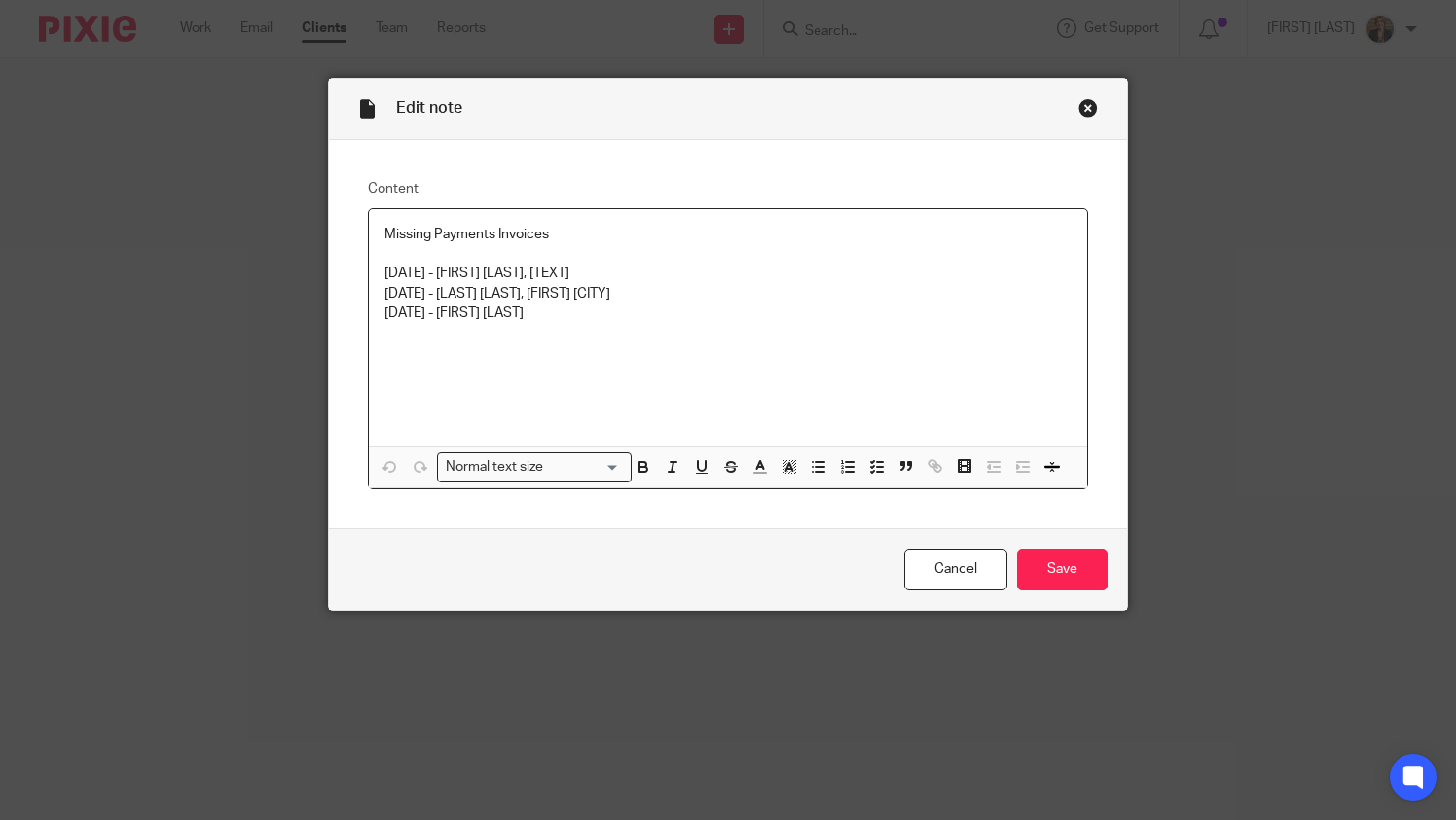 scroll, scrollTop: 0, scrollLeft: 0, axis: both 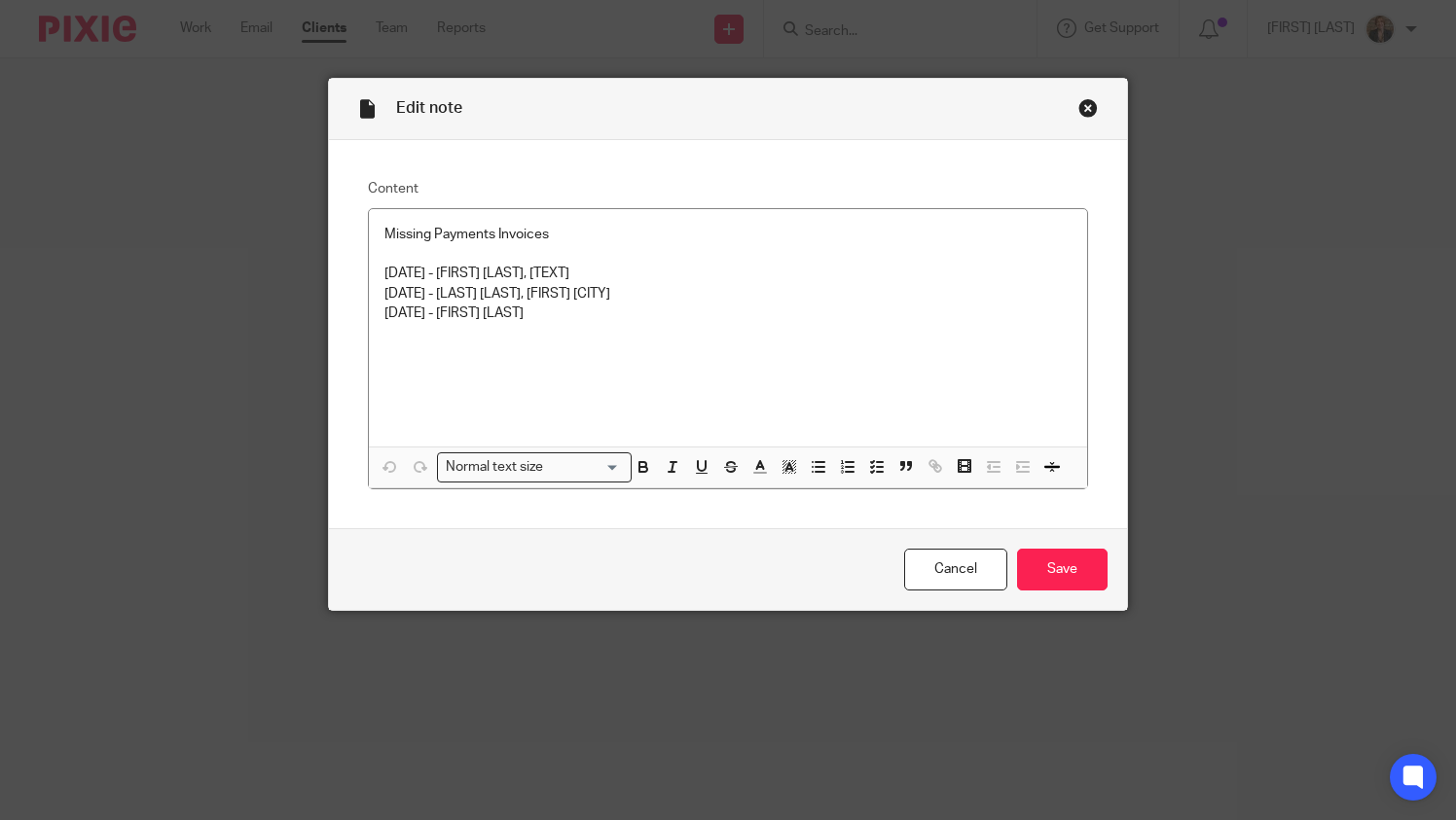 click at bounding box center [1088, 108] 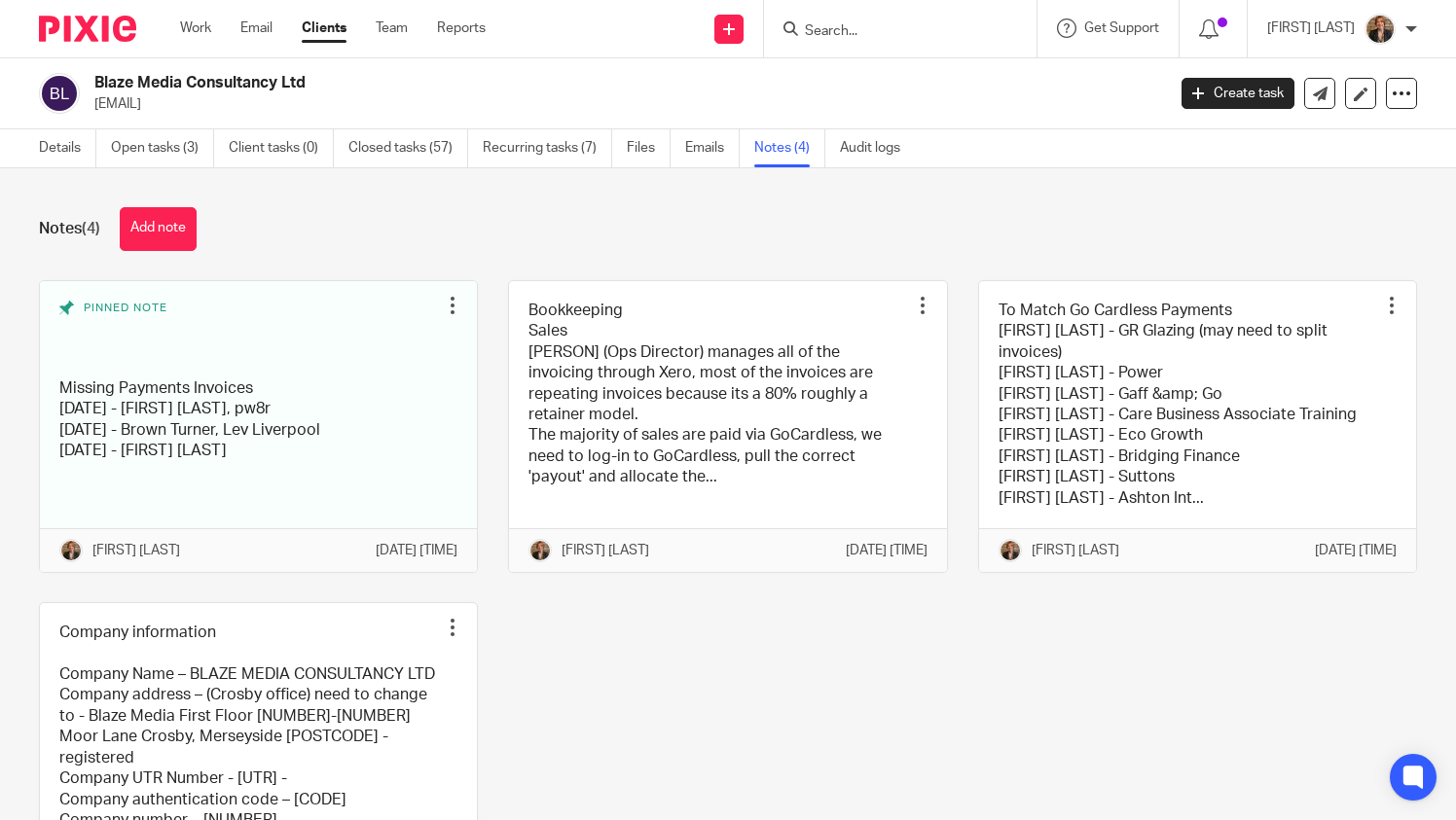 scroll, scrollTop: 0, scrollLeft: 0, axis: both 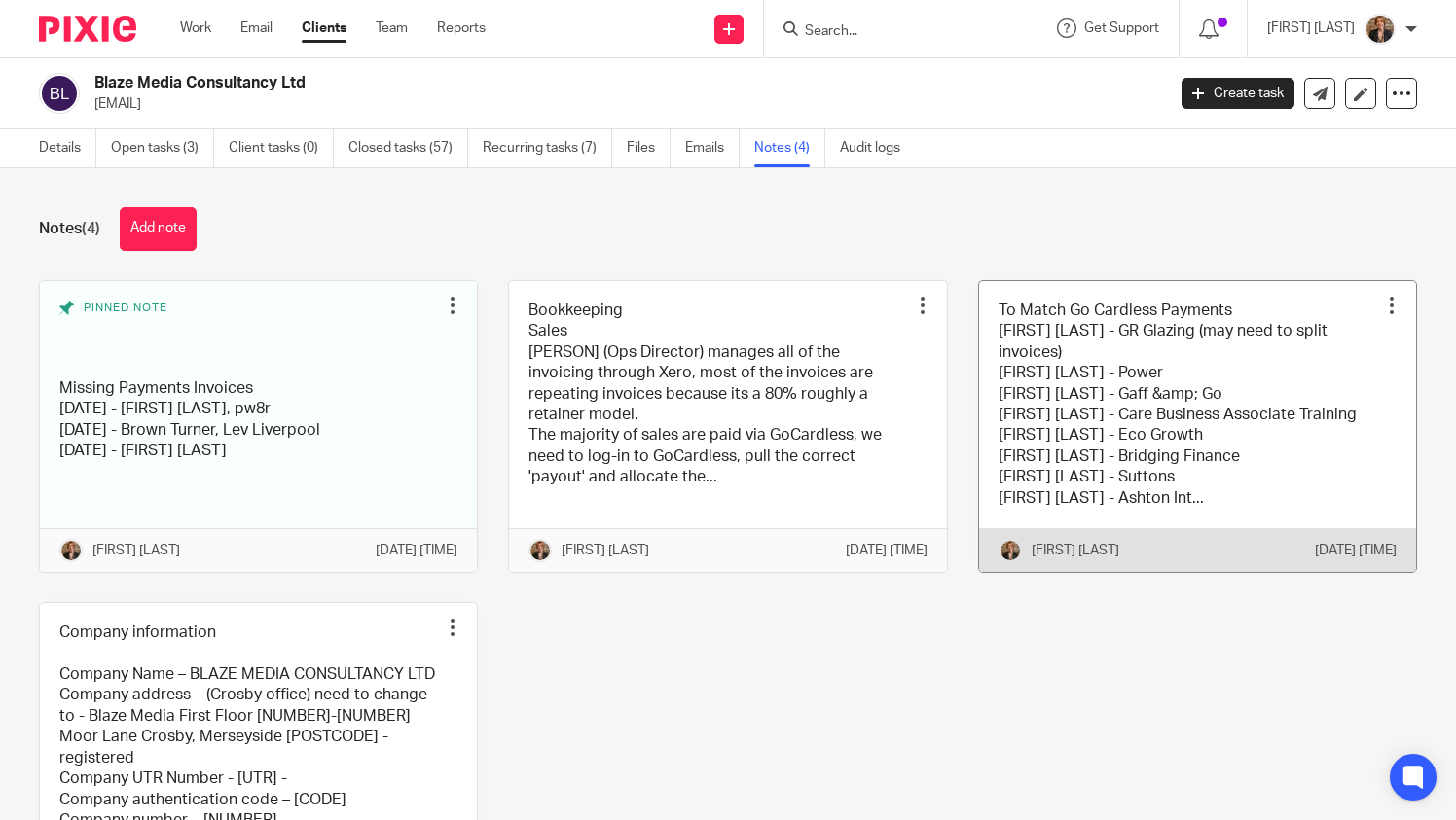 click at bounding box center (1197, 426) 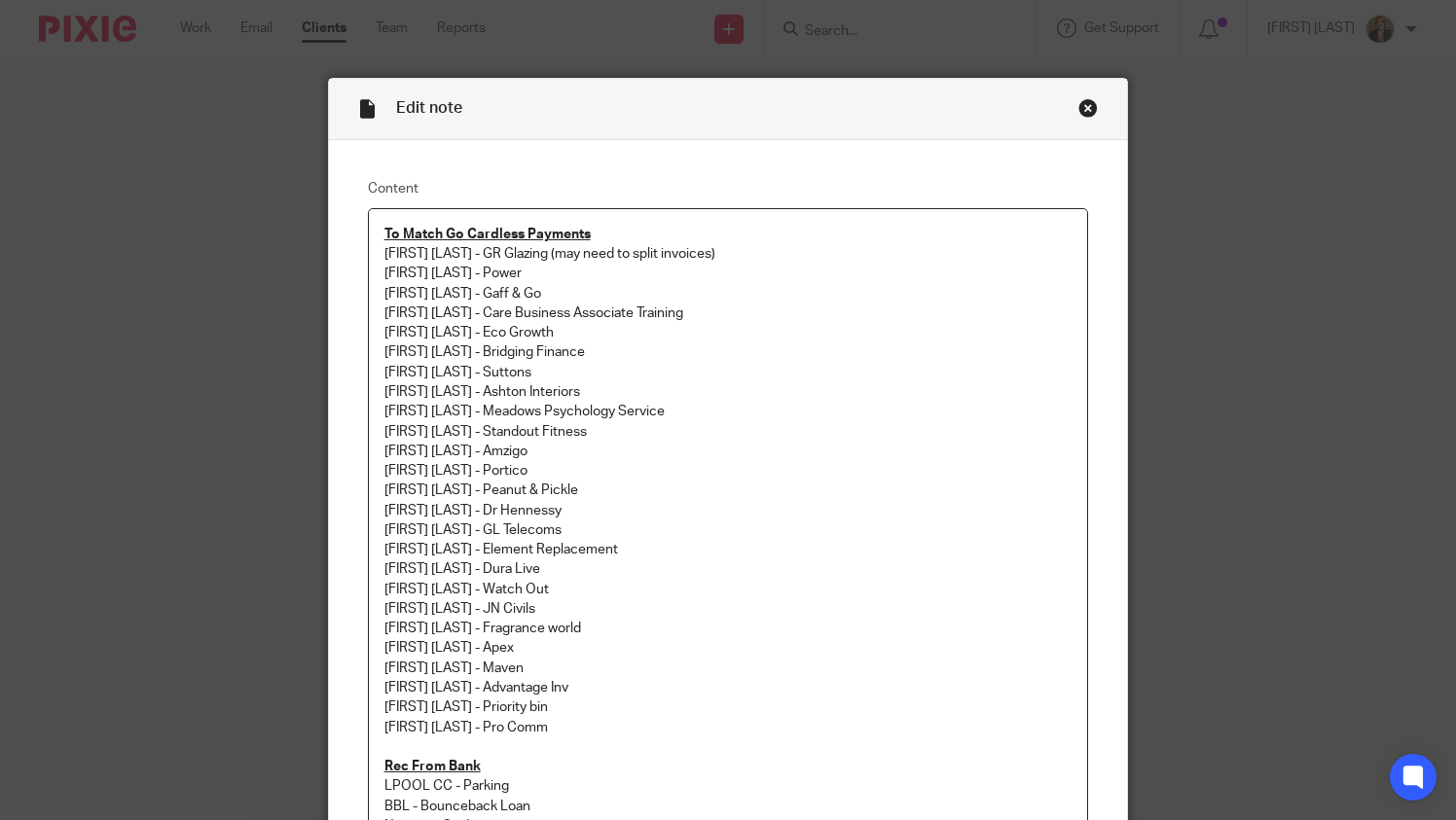 scroll, scrollTop: 0, scrollLeft: 0, axis: both 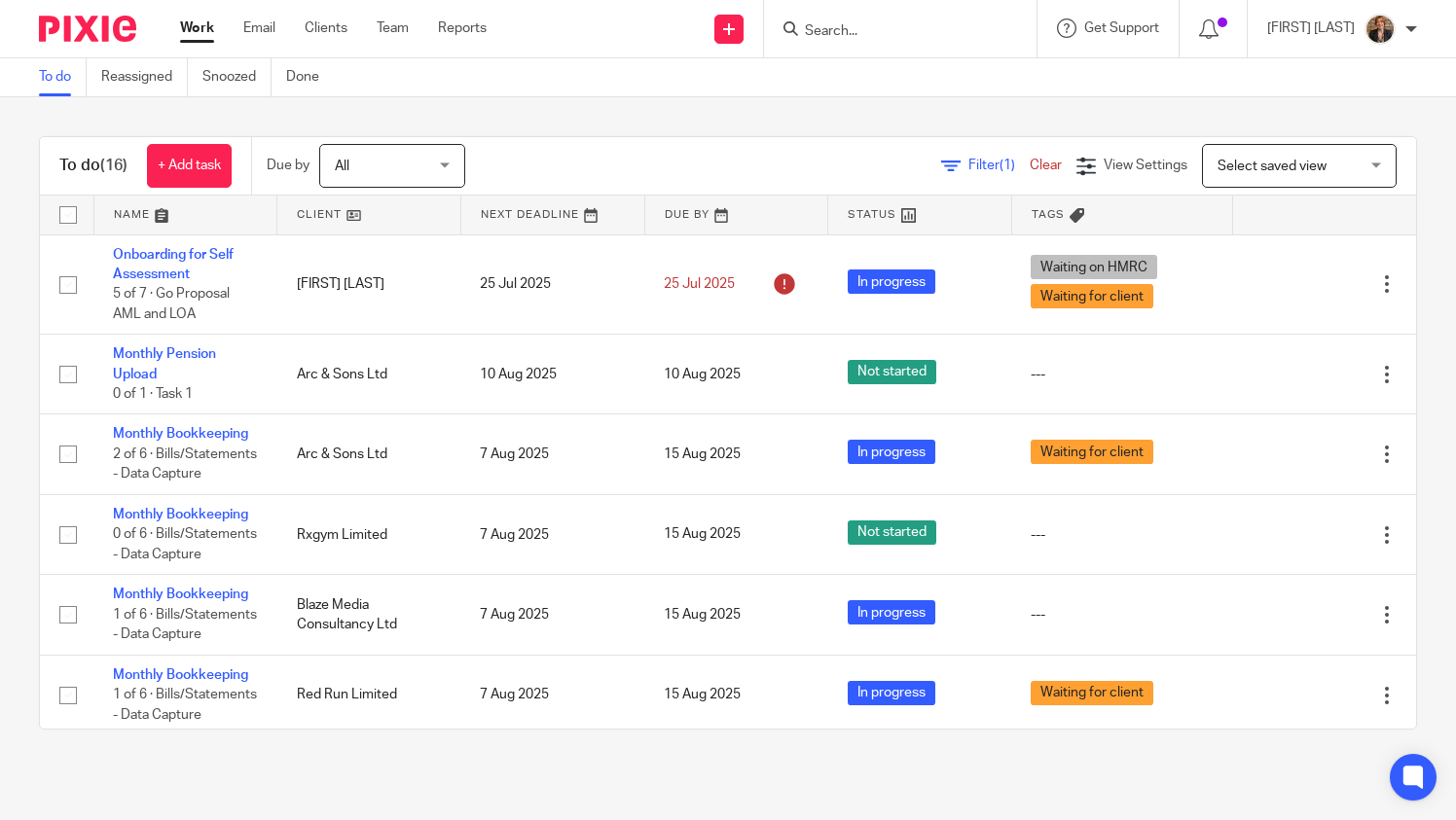 click at bounding box center (900, 28) 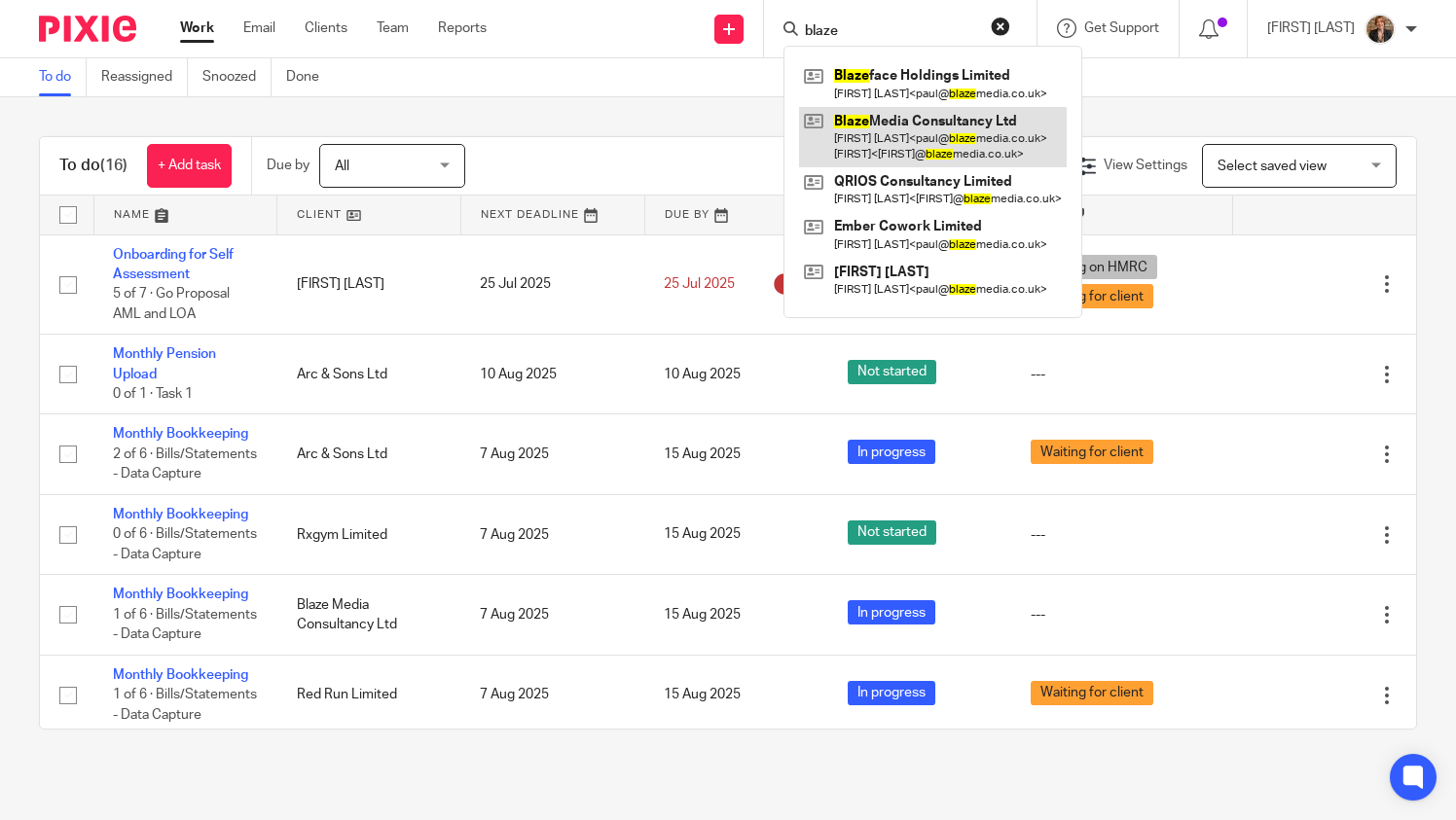 type on "blaze" 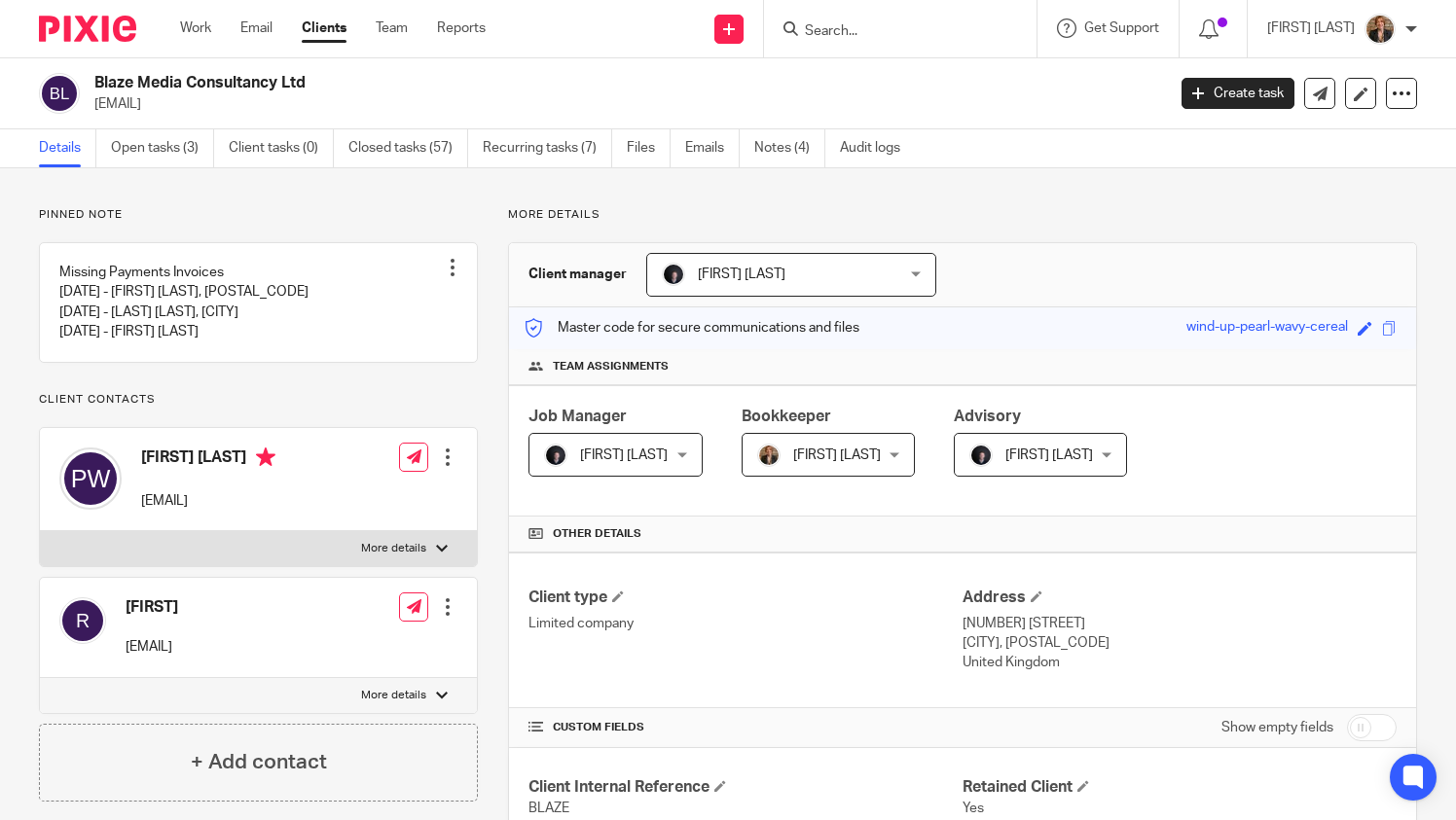 scroll, scrollTop: 0, scrollLeft: 0, axis: both 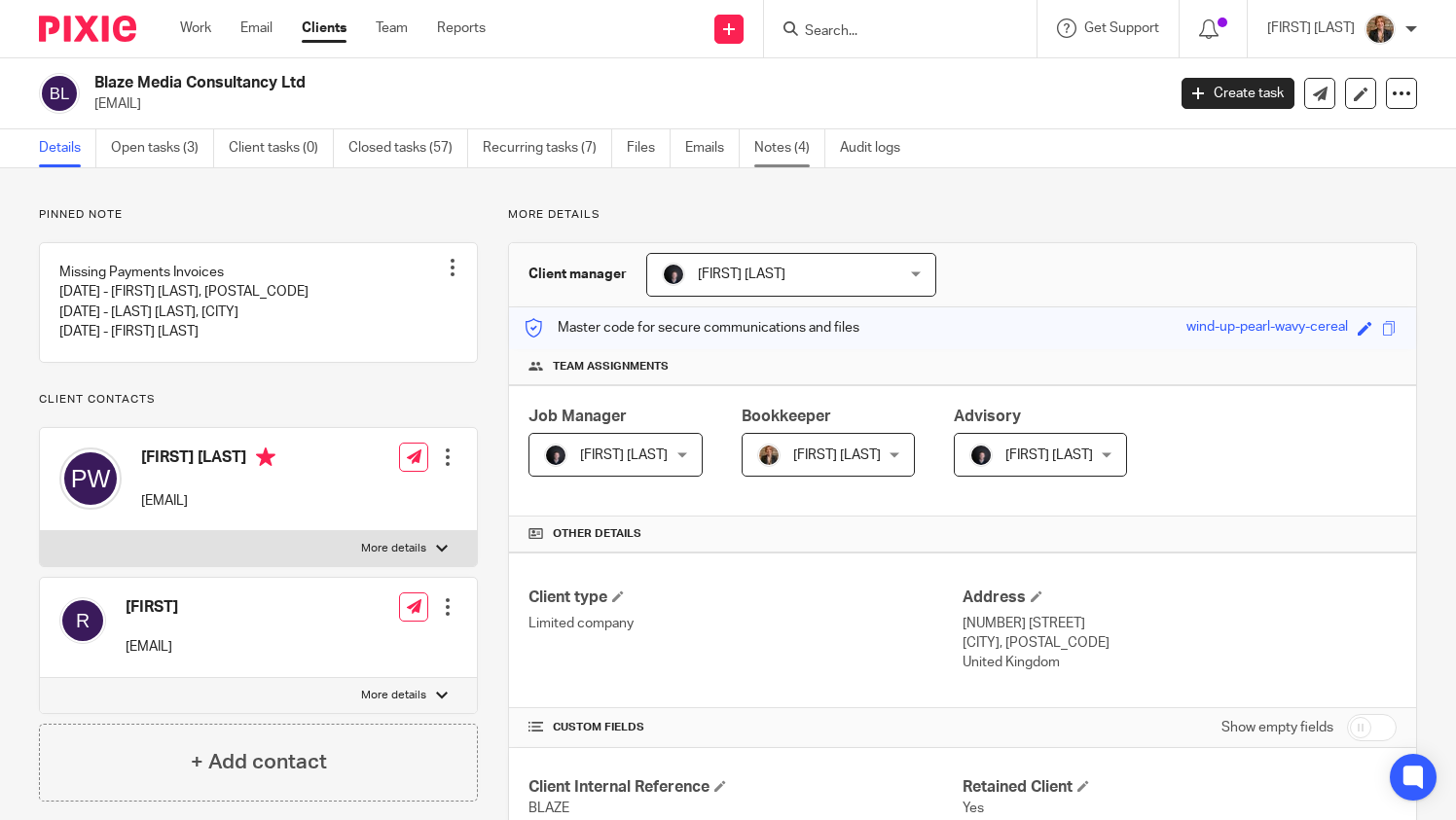 click on "Notes (4)" at bounding box center (789, 148) 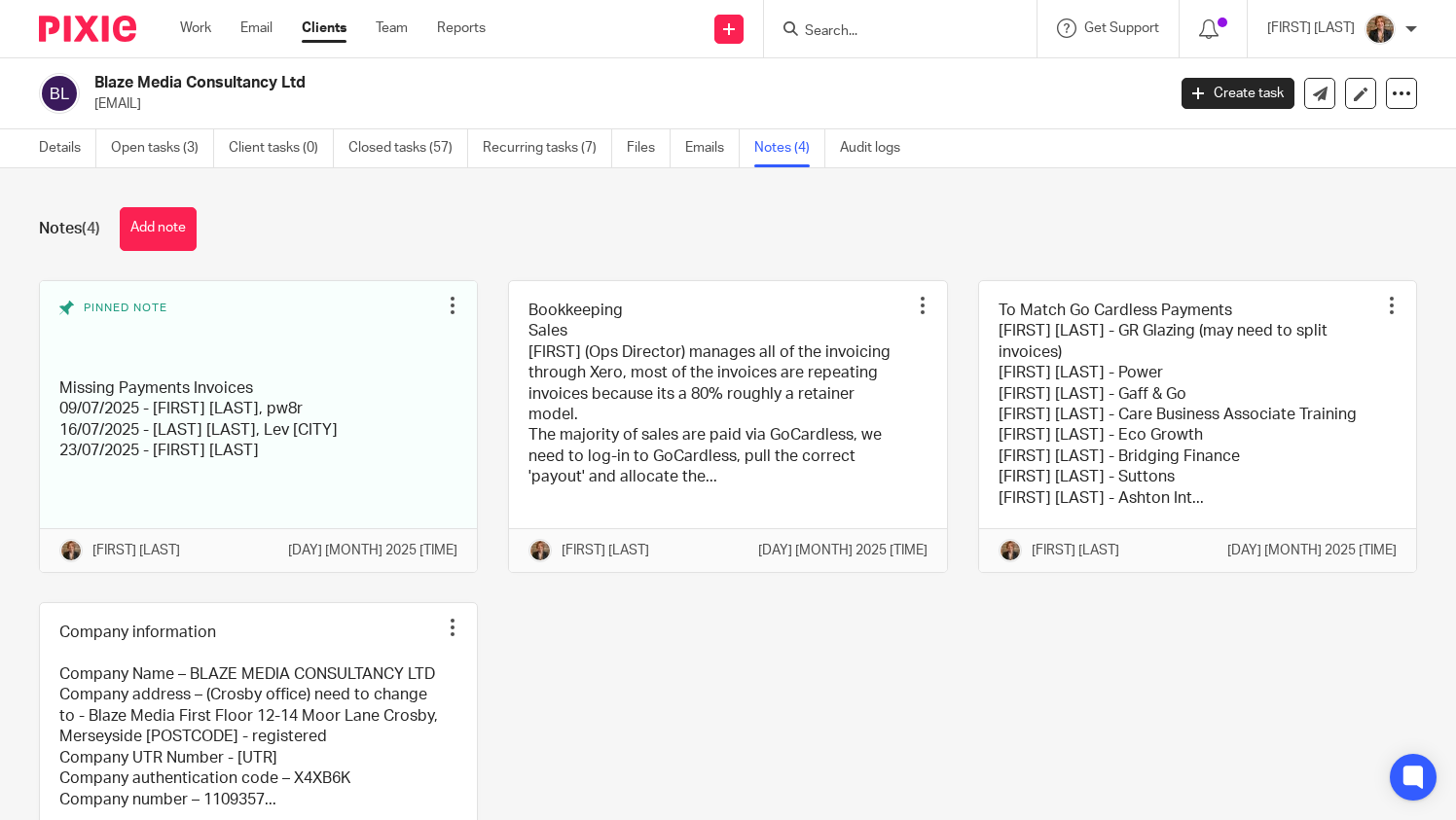 scroll, scrollTop: 0, scrollLeft: 0, axis: both 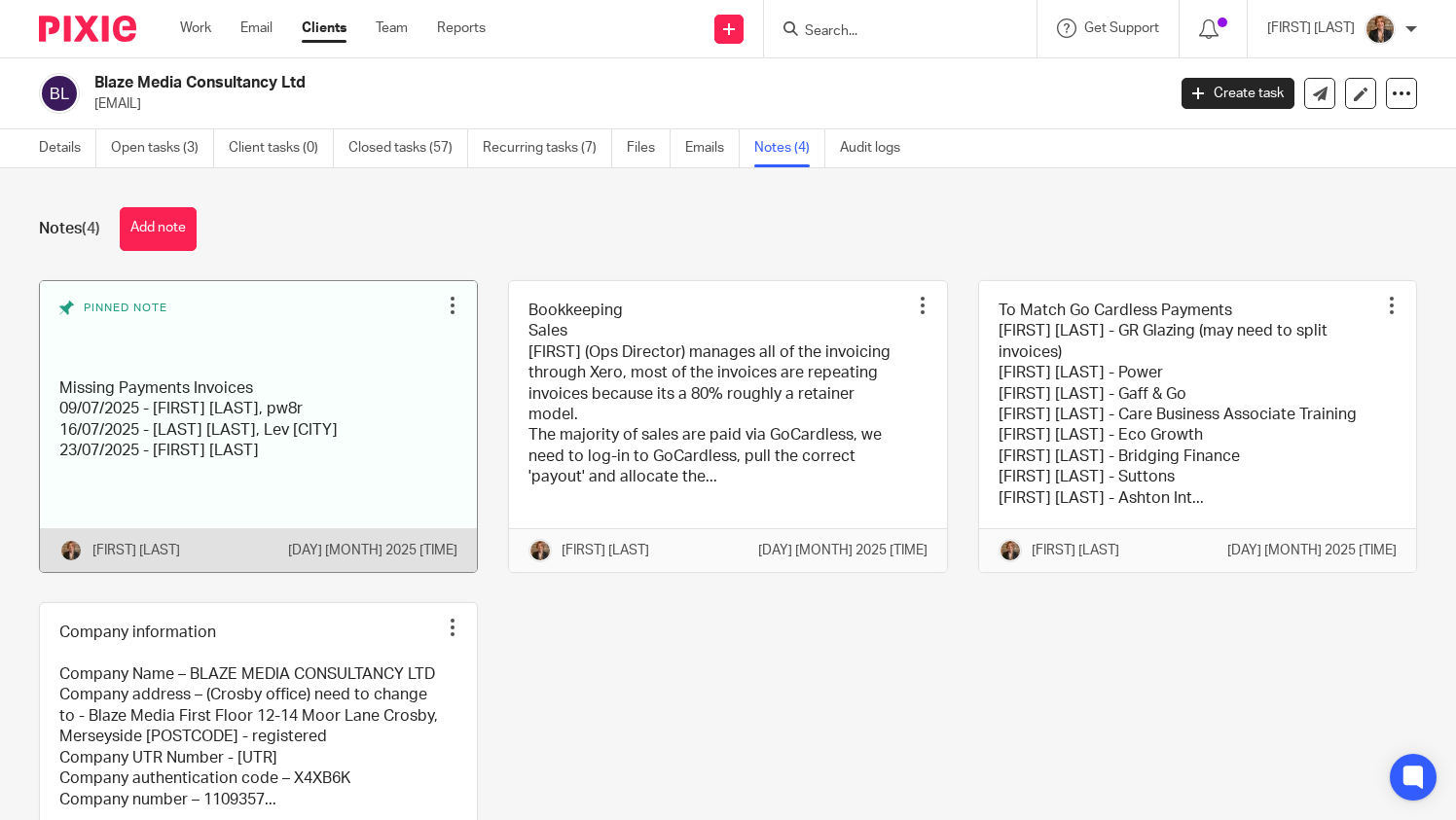 click at bounding box center (258, 426) 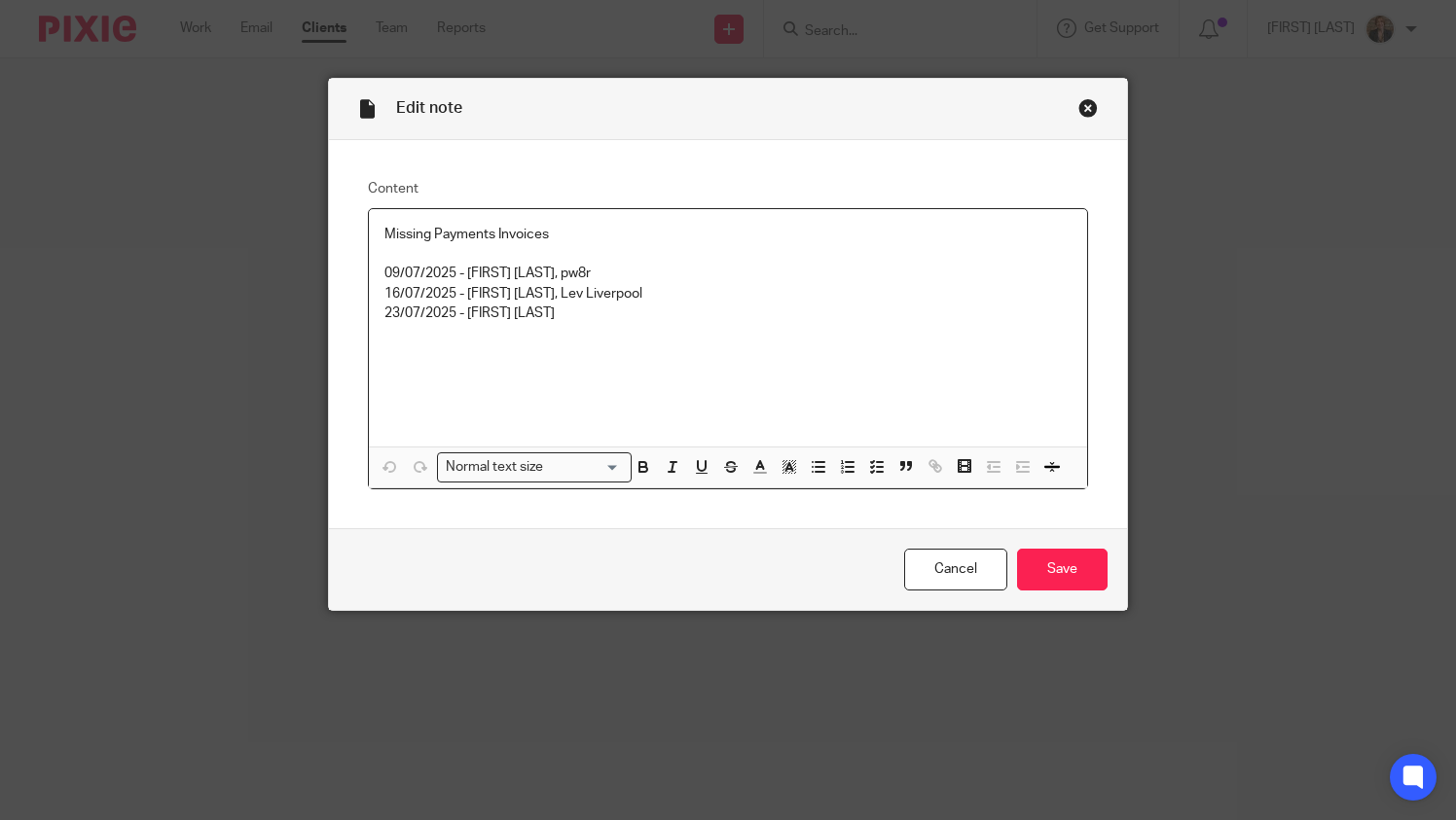 scroll, scrollTop: 0, scrollLeft: 0, axis: both 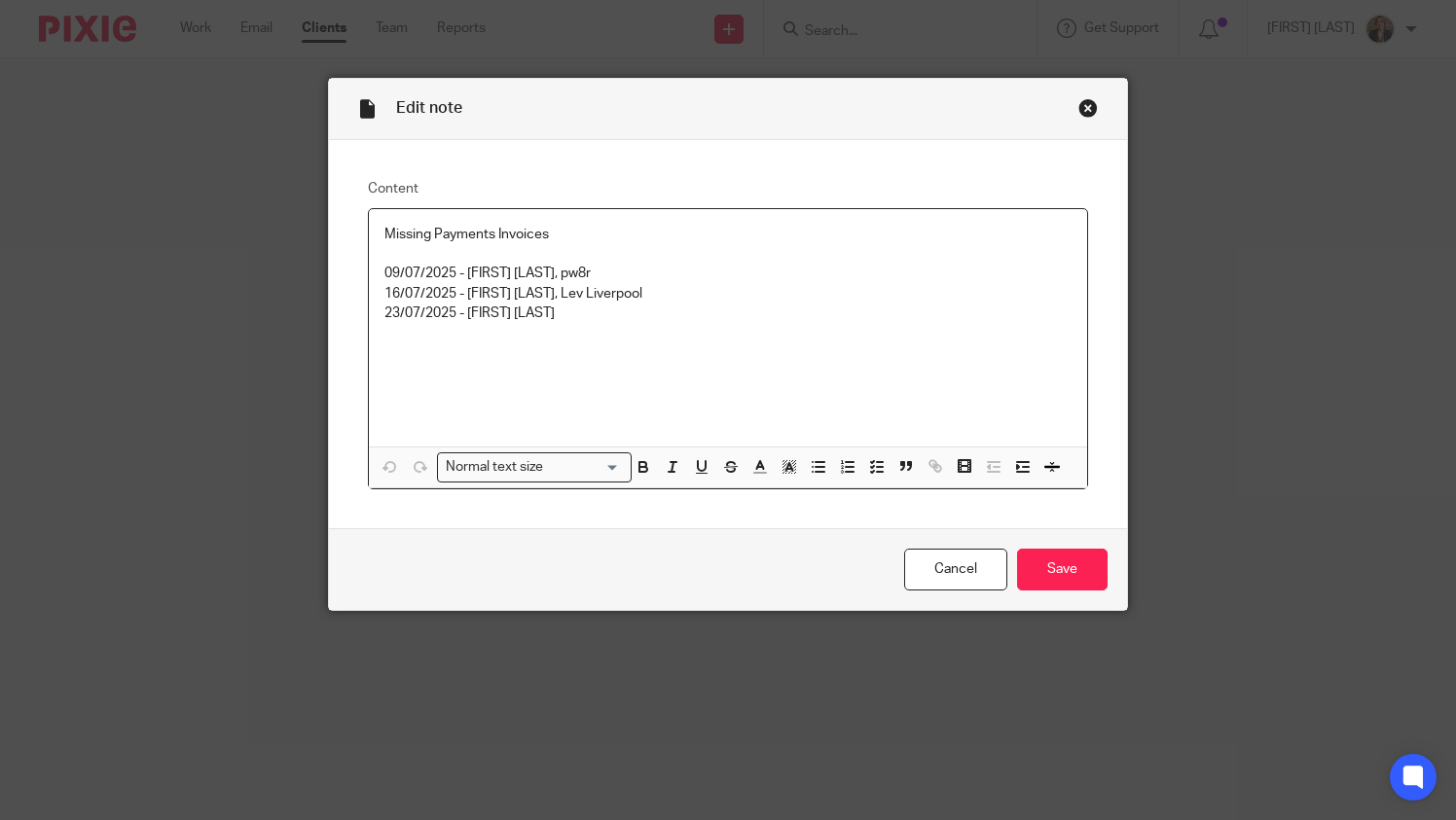 click on "23/07/2025 - John Neild" at bounding box center (728, 313) 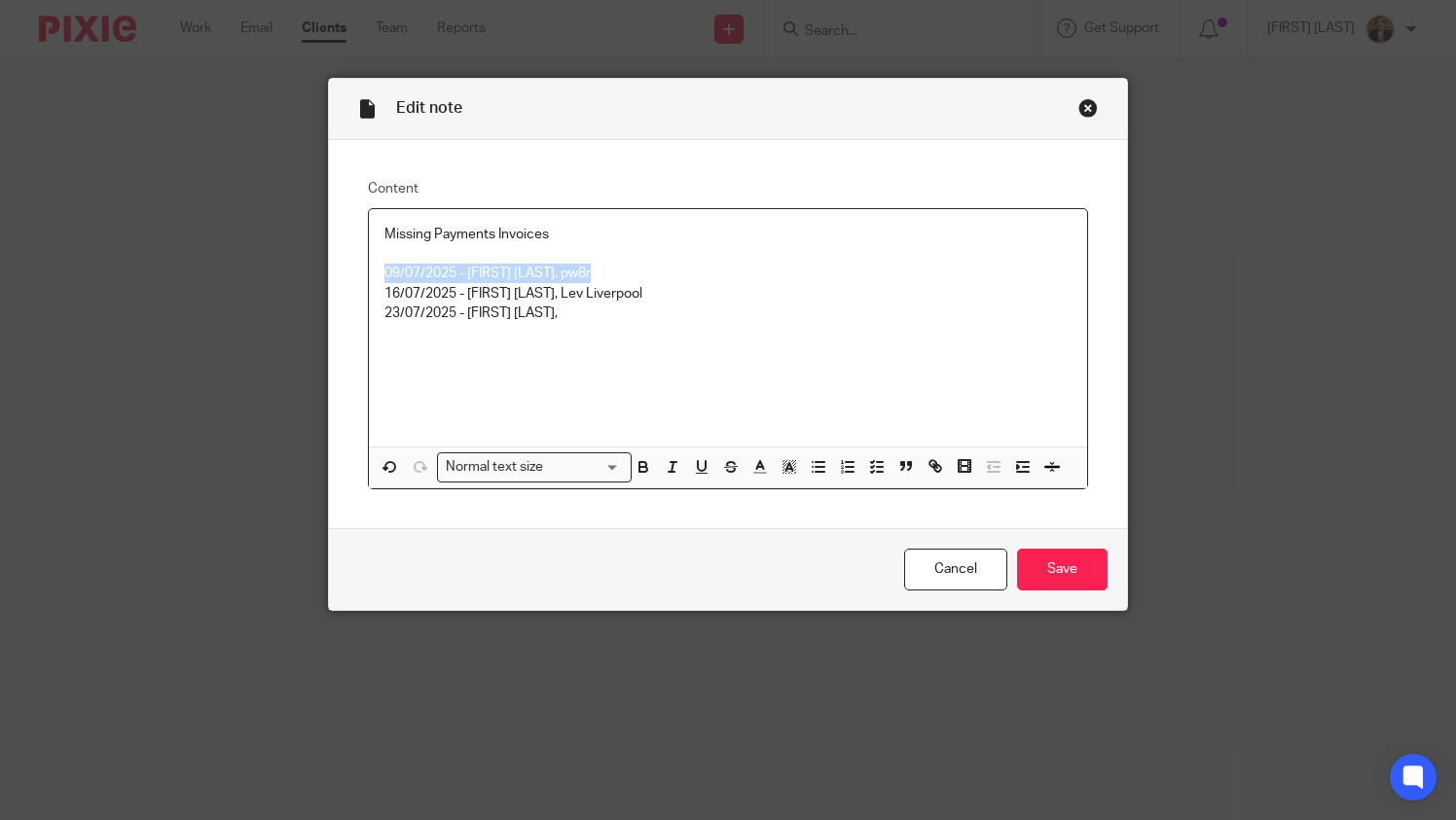 drag, startPoint x: 608, startPoint y: 266, endPoint x: 280, endPoint y: 280, distance: 328.29864 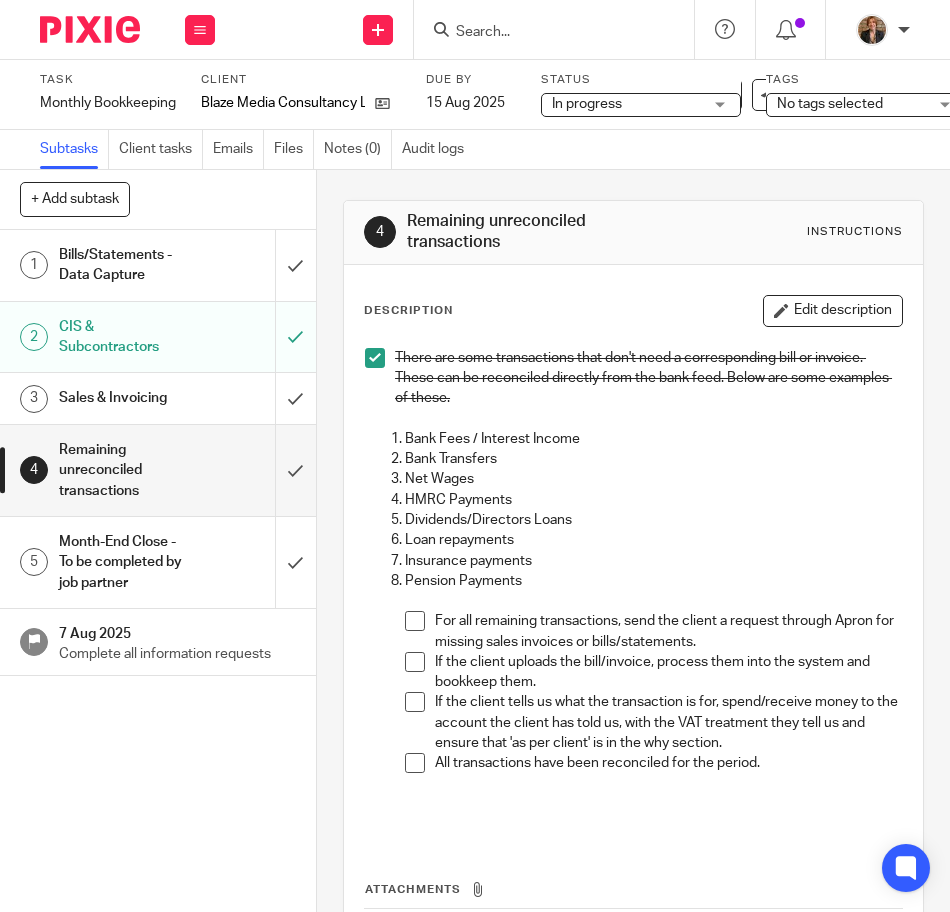 scroll, scrollTop: 0, scrollLeft: 0, axis: both 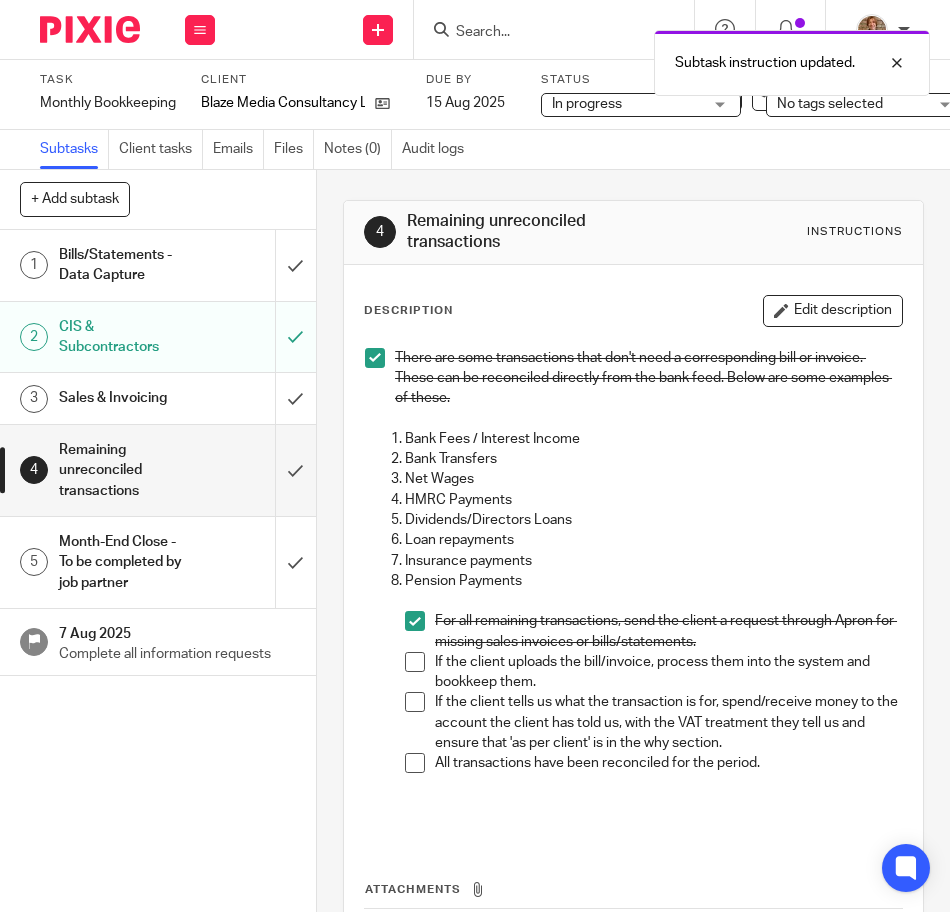 click on "1
Bills/Statements - Data Capture
2
CIS & Subcontractors
3
Sales & Invoicing
4
Remaining unreconciled transactions
5
Month-End Close - To be completed by job partner
7 Aug 2025
Complete all information requests" at bounding box center (158, 571) 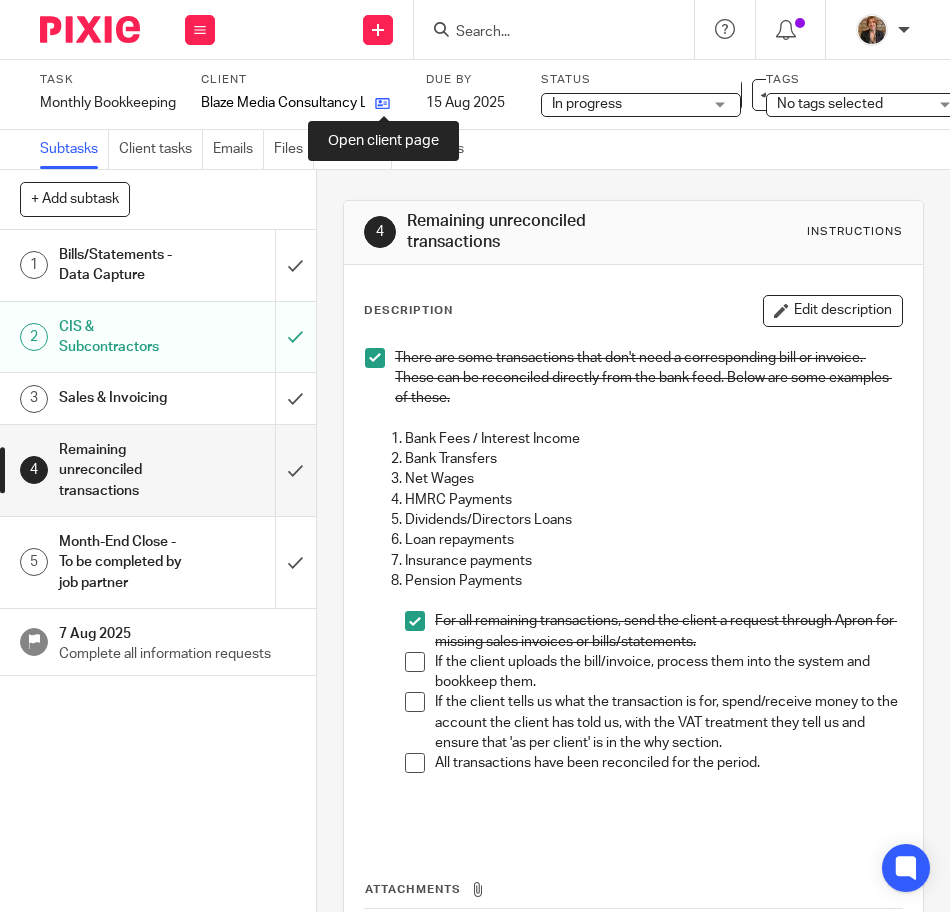 click at bounding box center (382, 103) 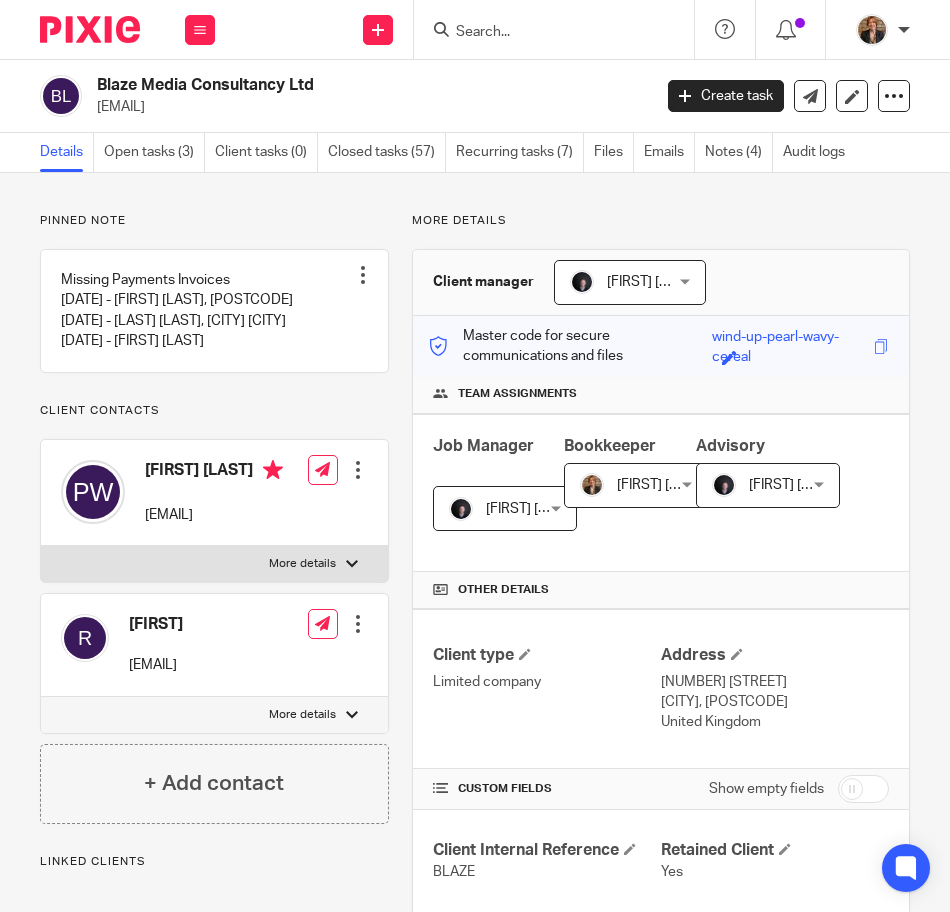 scroll, scrollTop: 0, scrollLeft: 0, axis: both 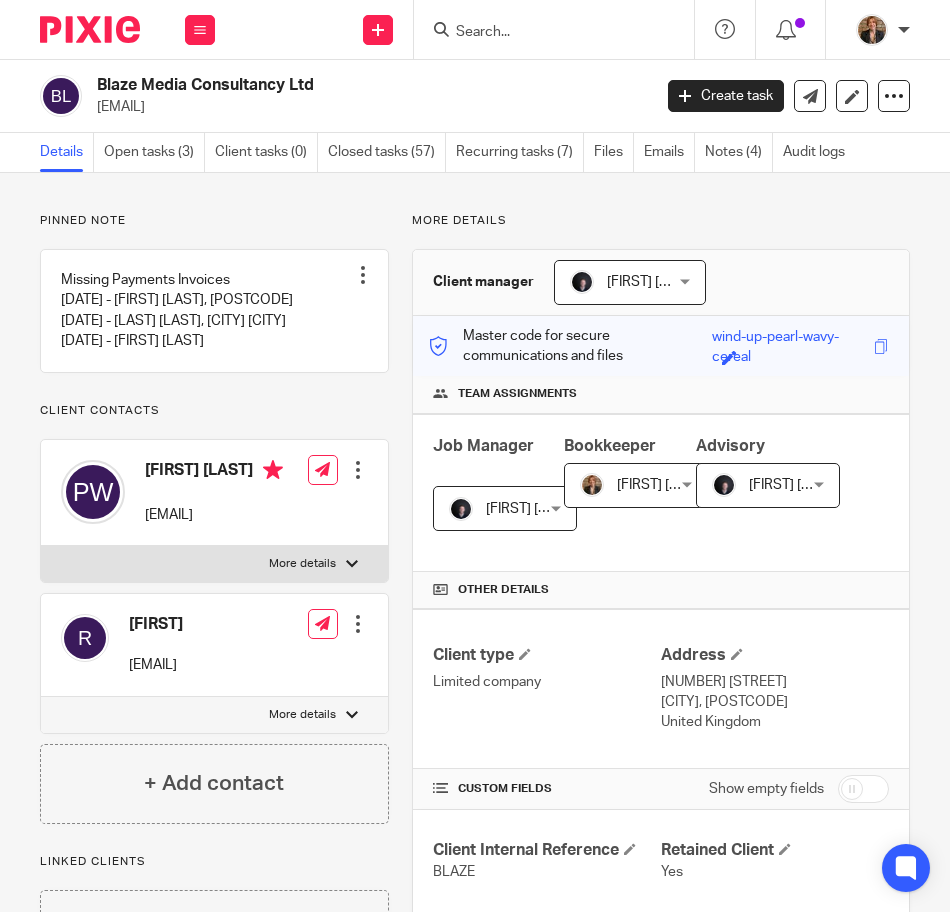 drag, startPoint x: 0, startPoint y: 0, endPoint x: 262, endPoint y: 180, distance: 317.87418 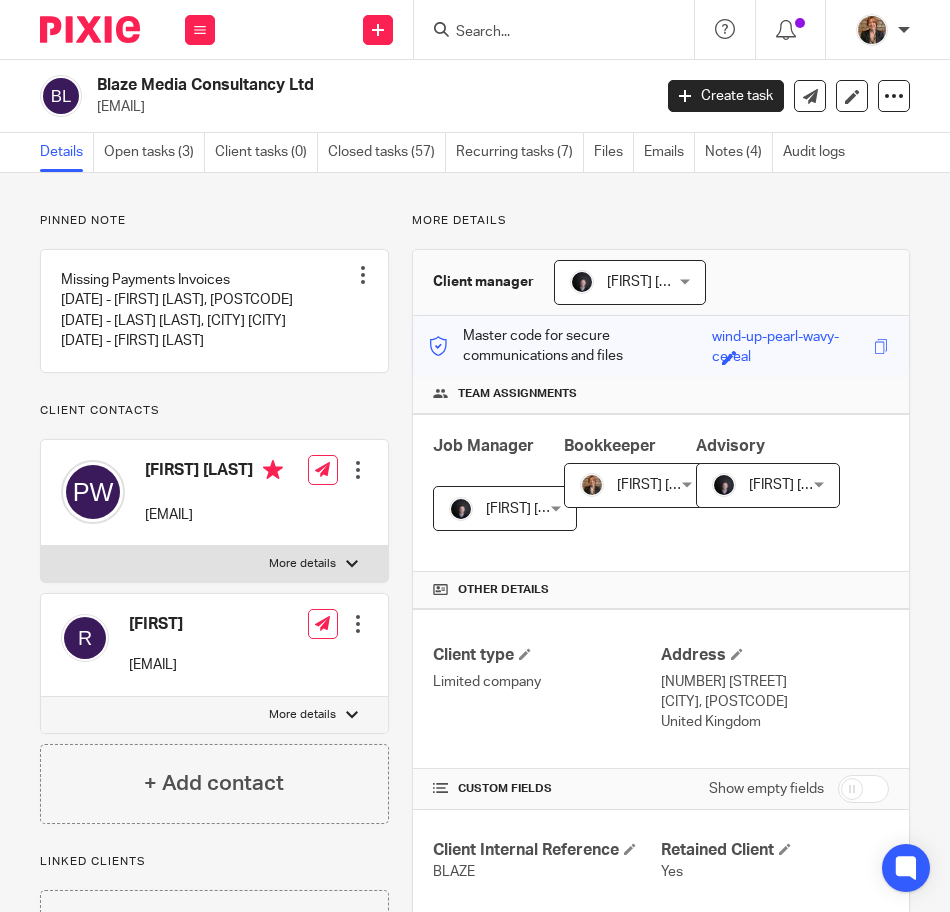 drag, startPoint x: 98, startPoint y: 107, endPoint x: 274, endPoint y: 103, distance: 176.04546 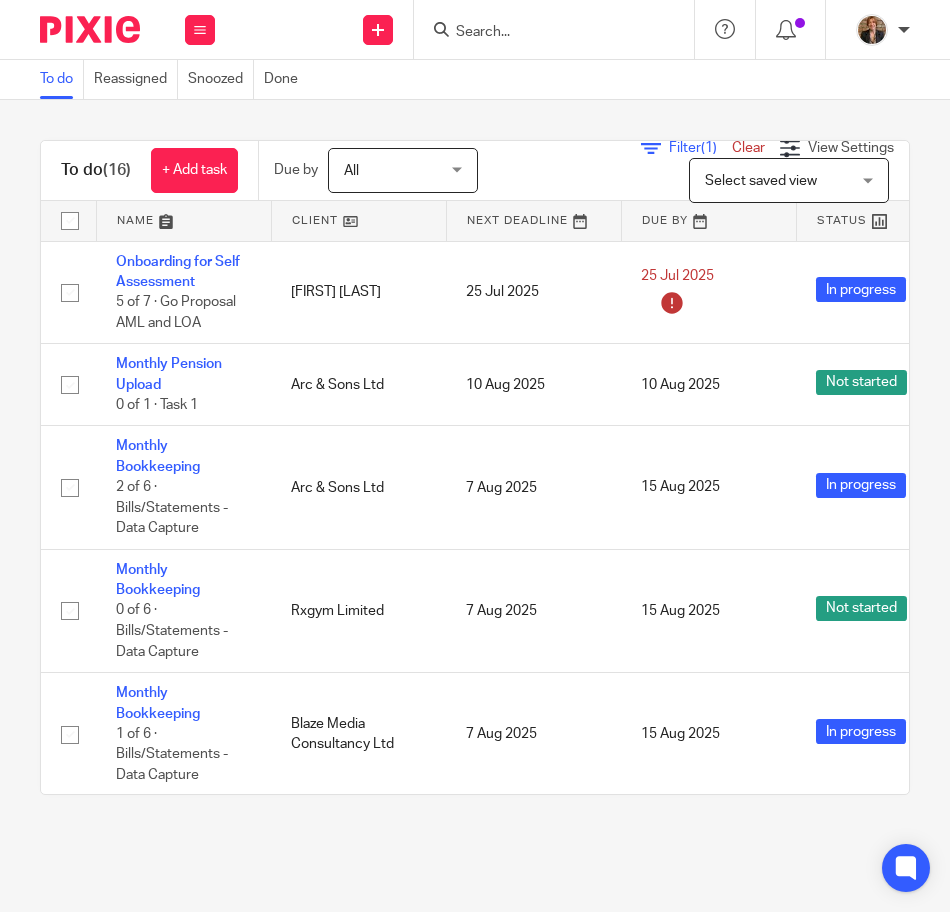 scroll, scrollTop: 0, scrollLeft: 0, axis: both 